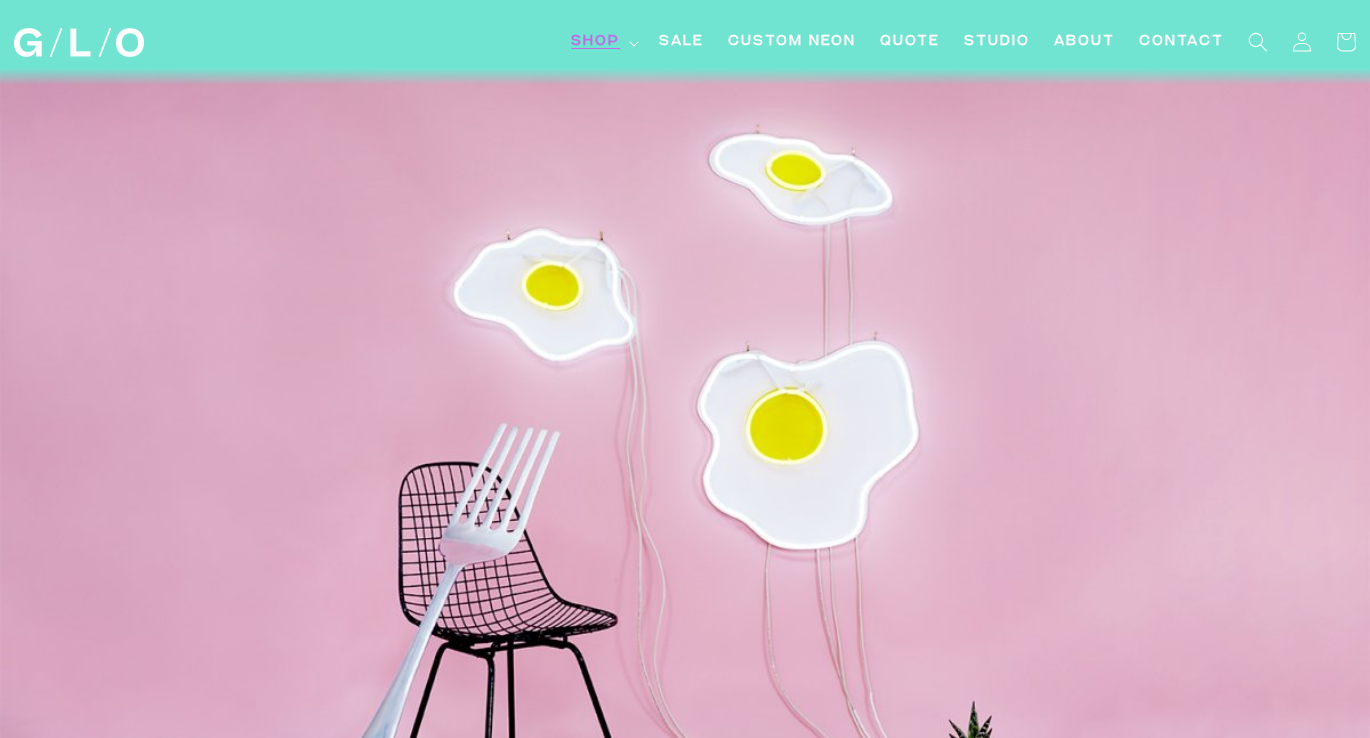 scroll, scrollTop: 3520, scrollLeft: 0, axis: vertical 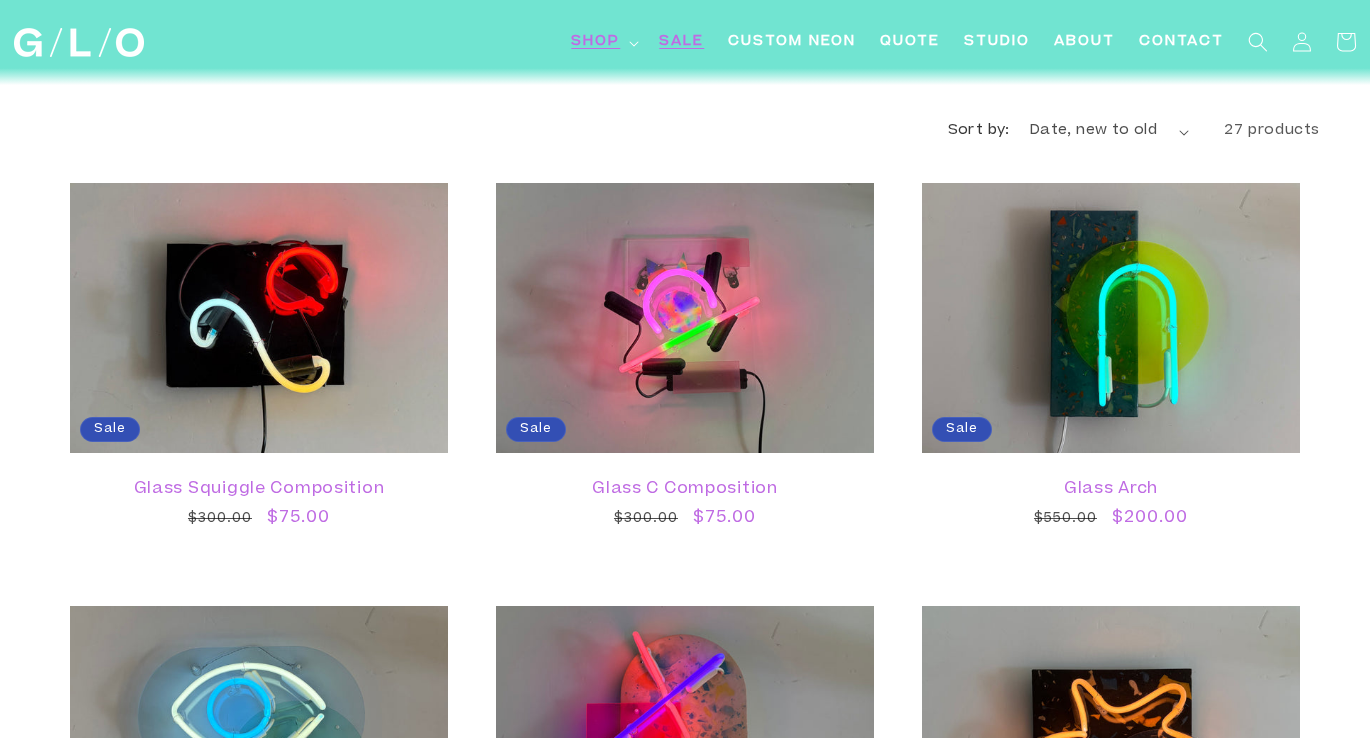 click on "SALE" at bounding box center [681, 42] 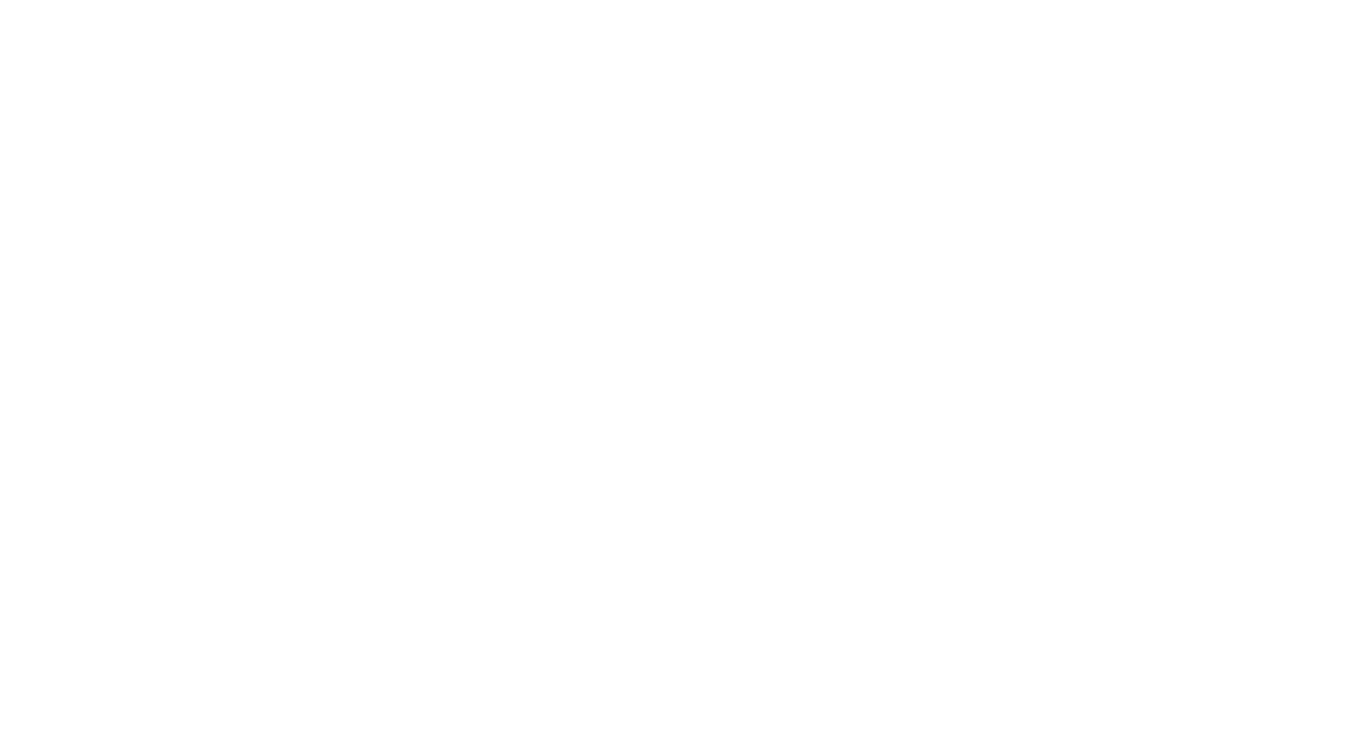 scroll, scrollTop: 1417, scrollLeft: 0, axis: vertical 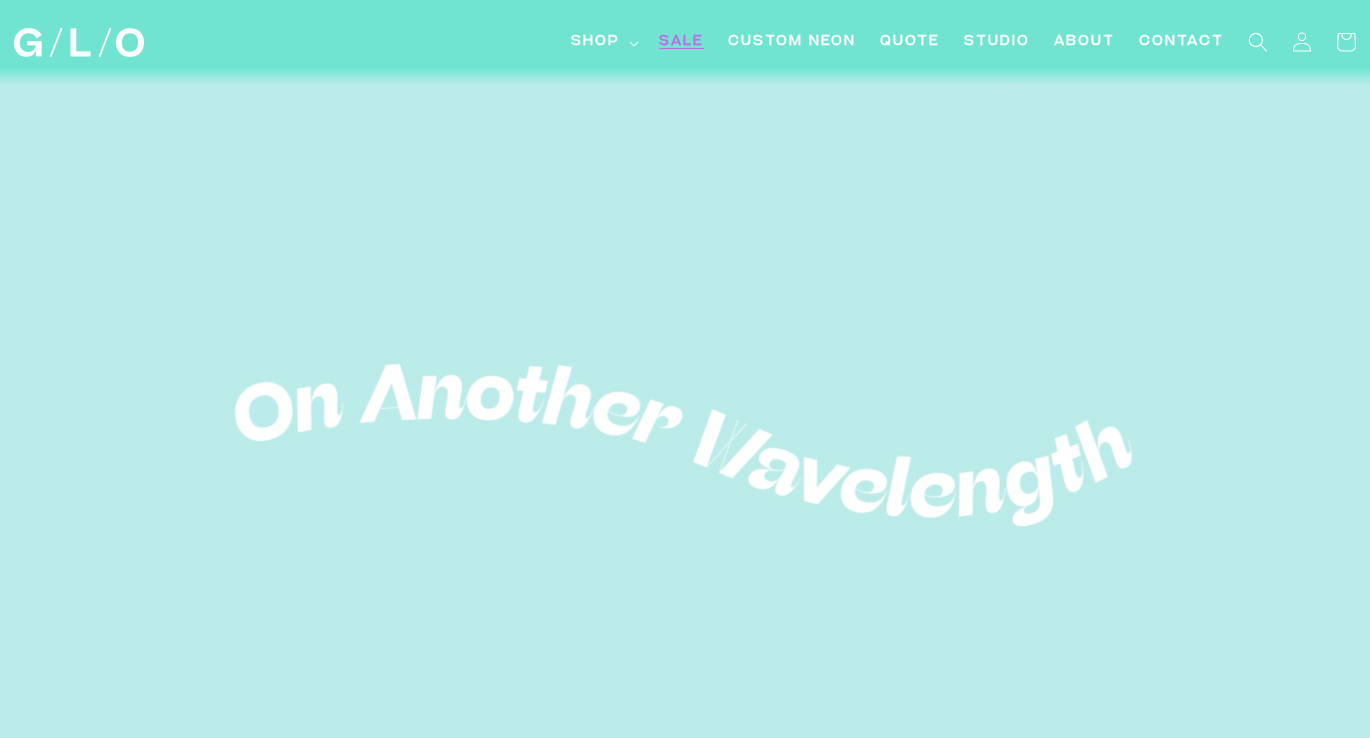 click on "SALE" at bounding box center [681, 42] 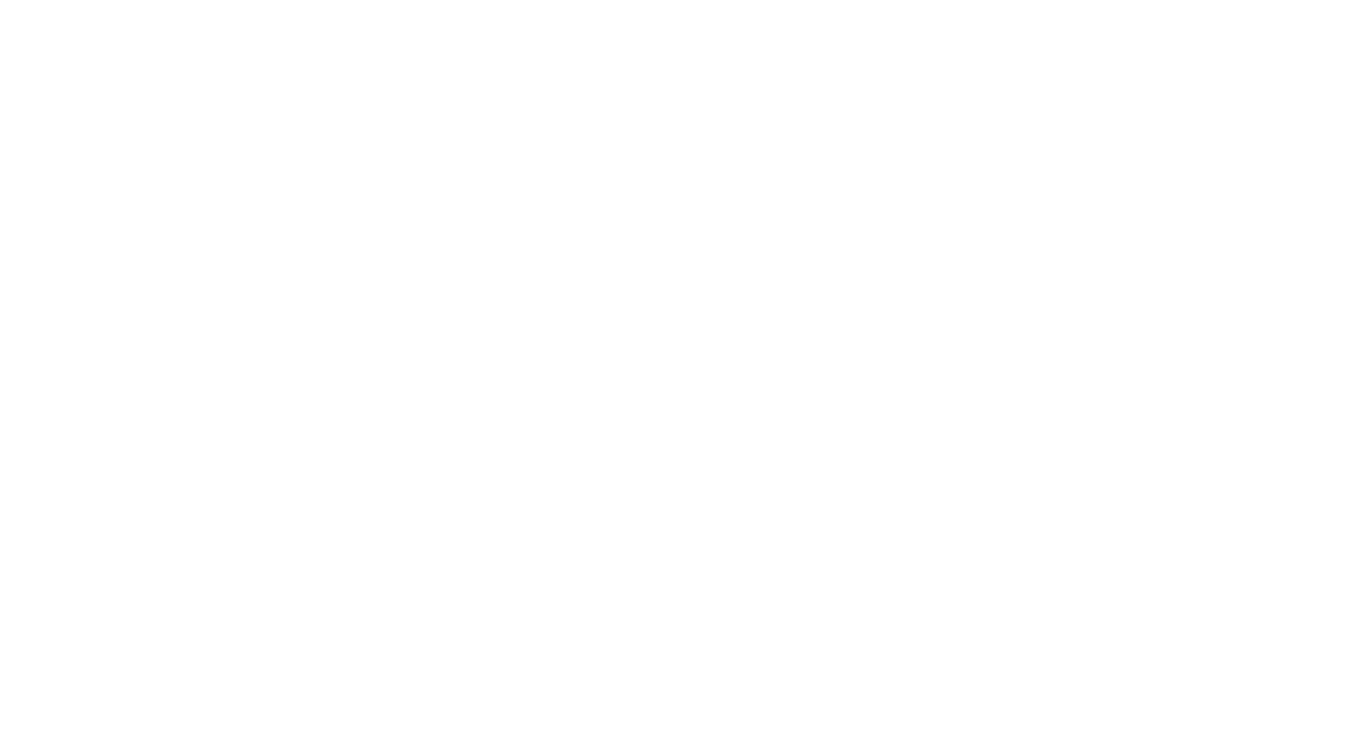 scroll, scrollTop: 1417, scrollLeft: 0, axis: vertical 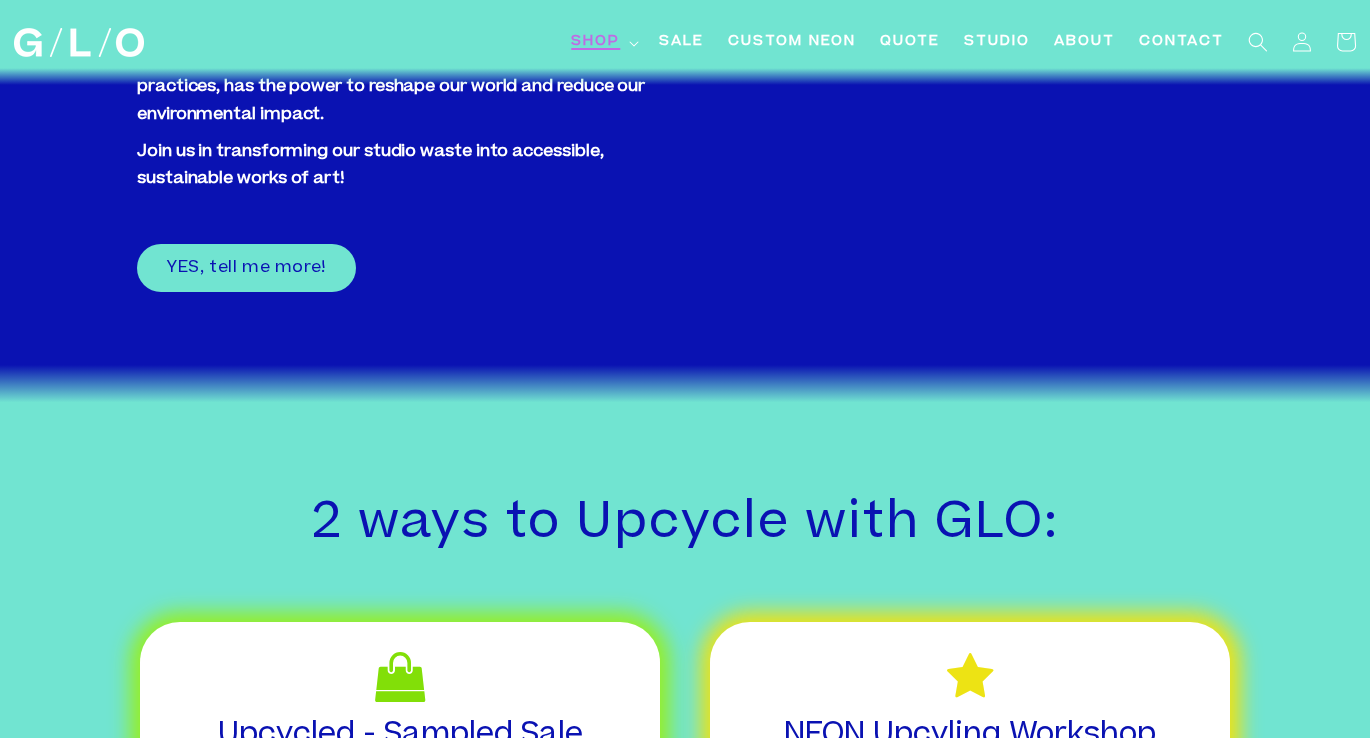click on "Shop" at bounding box center (603, 42) 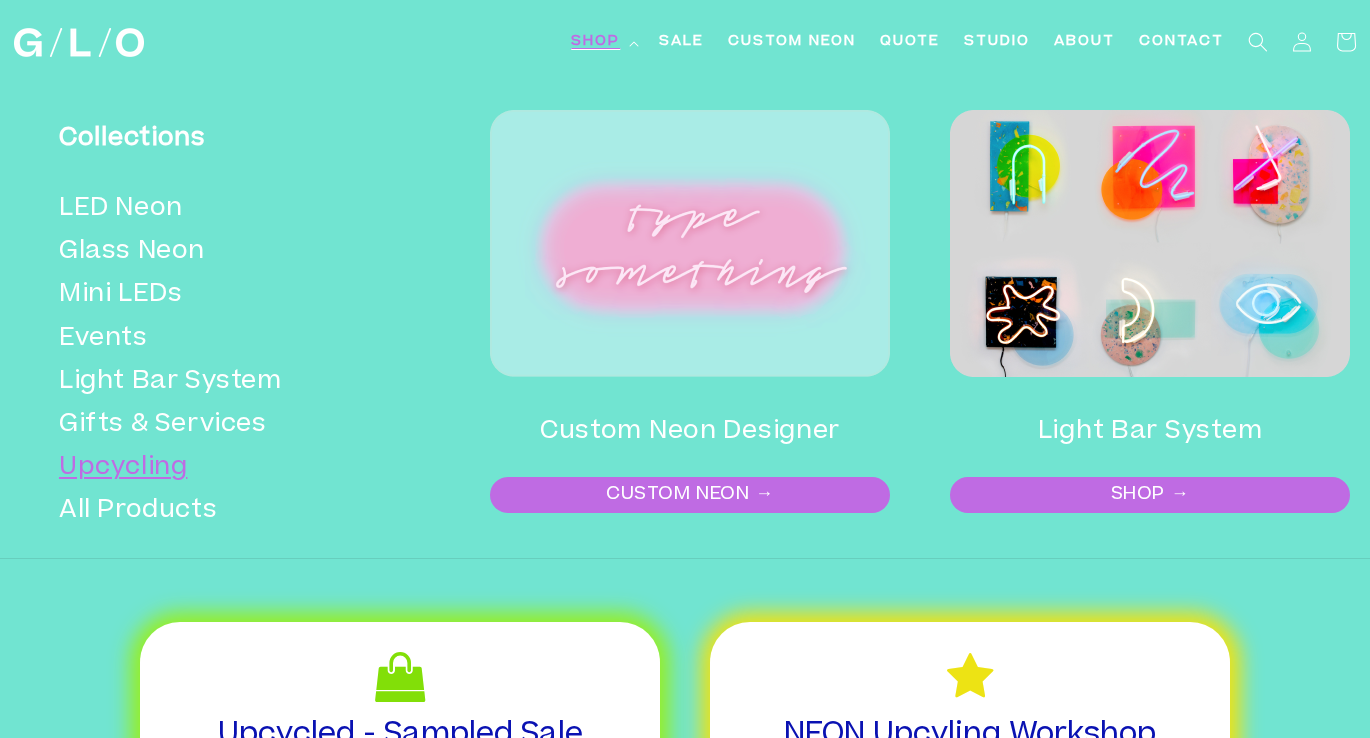click on "Upcycling" at bounding box center [235, 468] 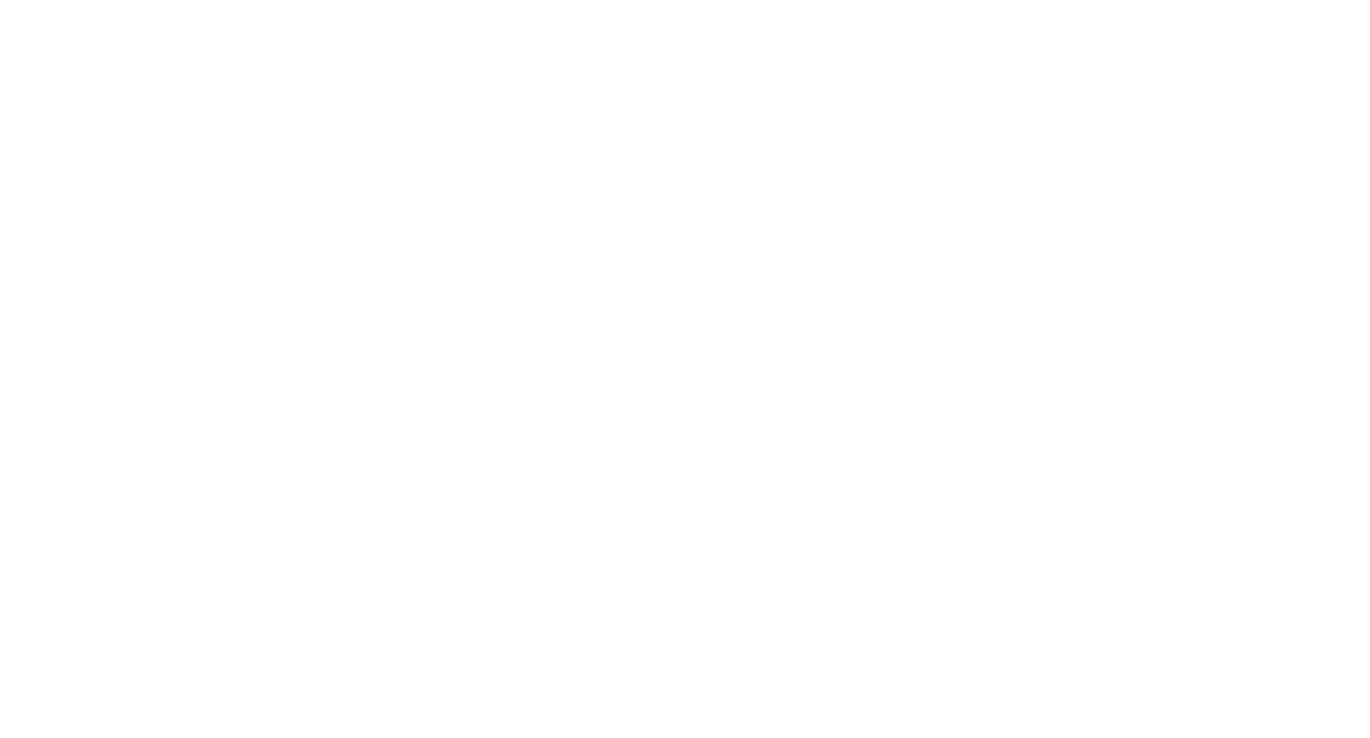 scroll, scrollTop: 0, scrollLeft: 0, axis: both 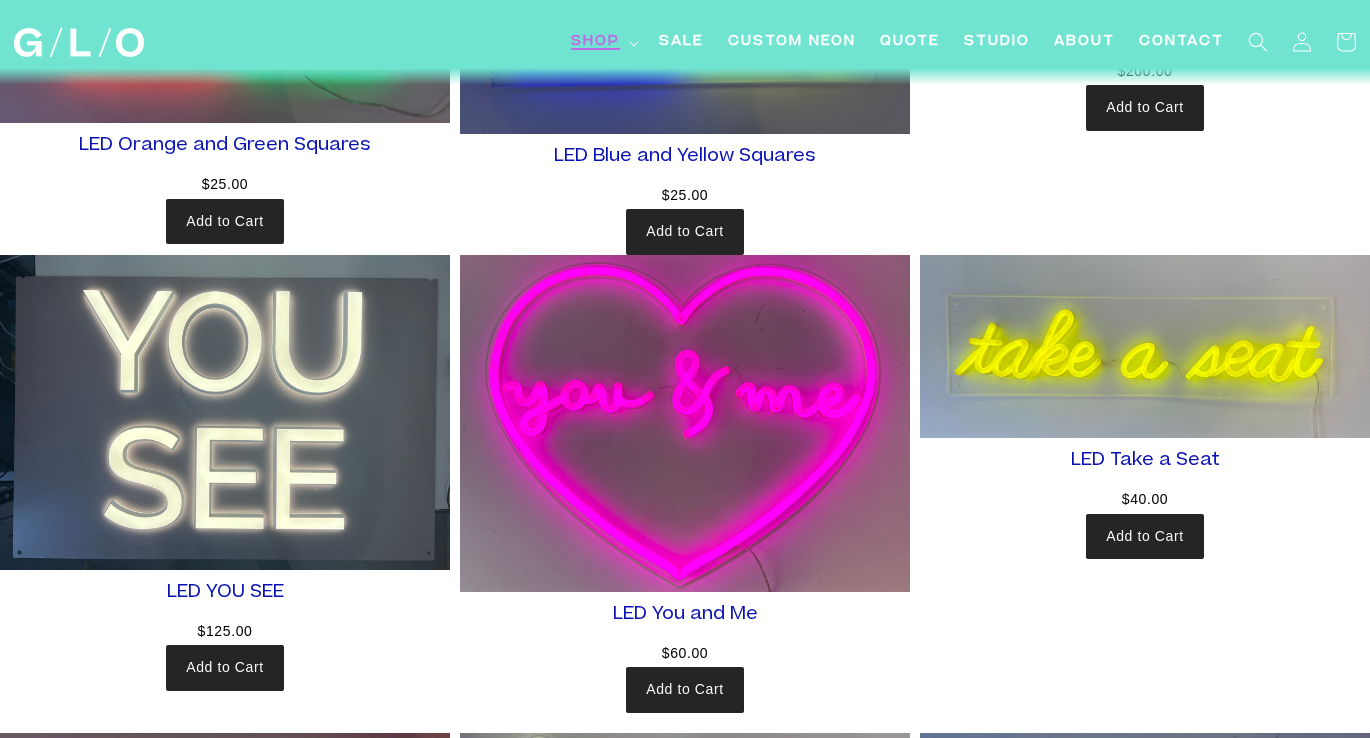 click on "Shop" at bounding box center (595, 42) 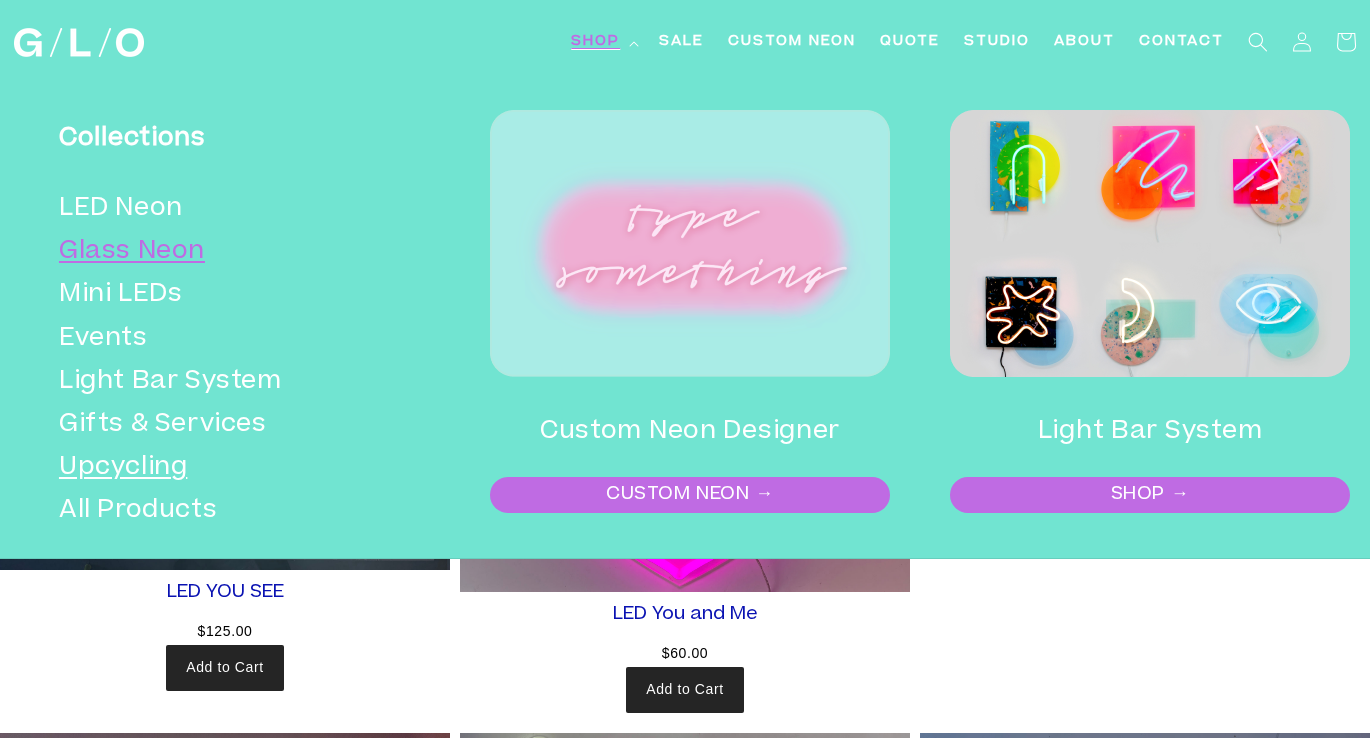 click on "Glass Neon" at bounding box center [235, 252] 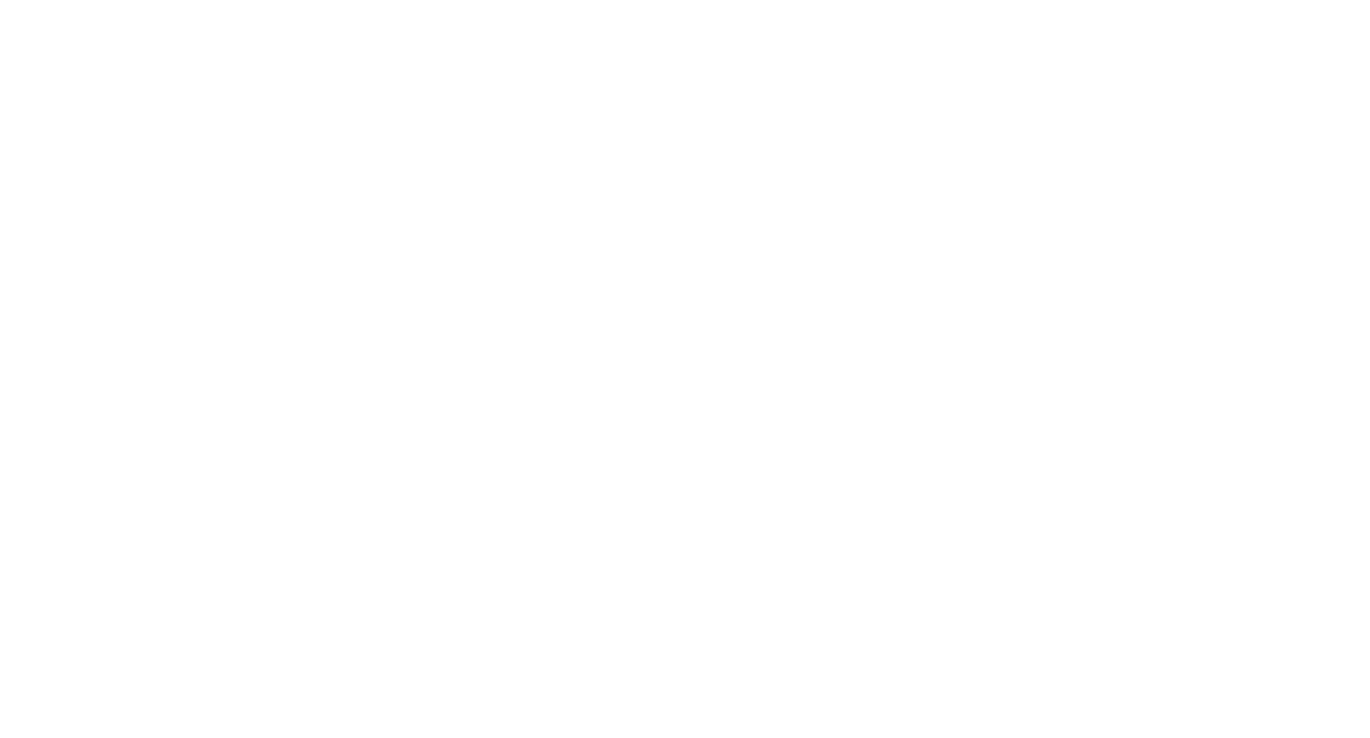 scroll, scrollTop: 0, scrollLeft: 0, axis: both 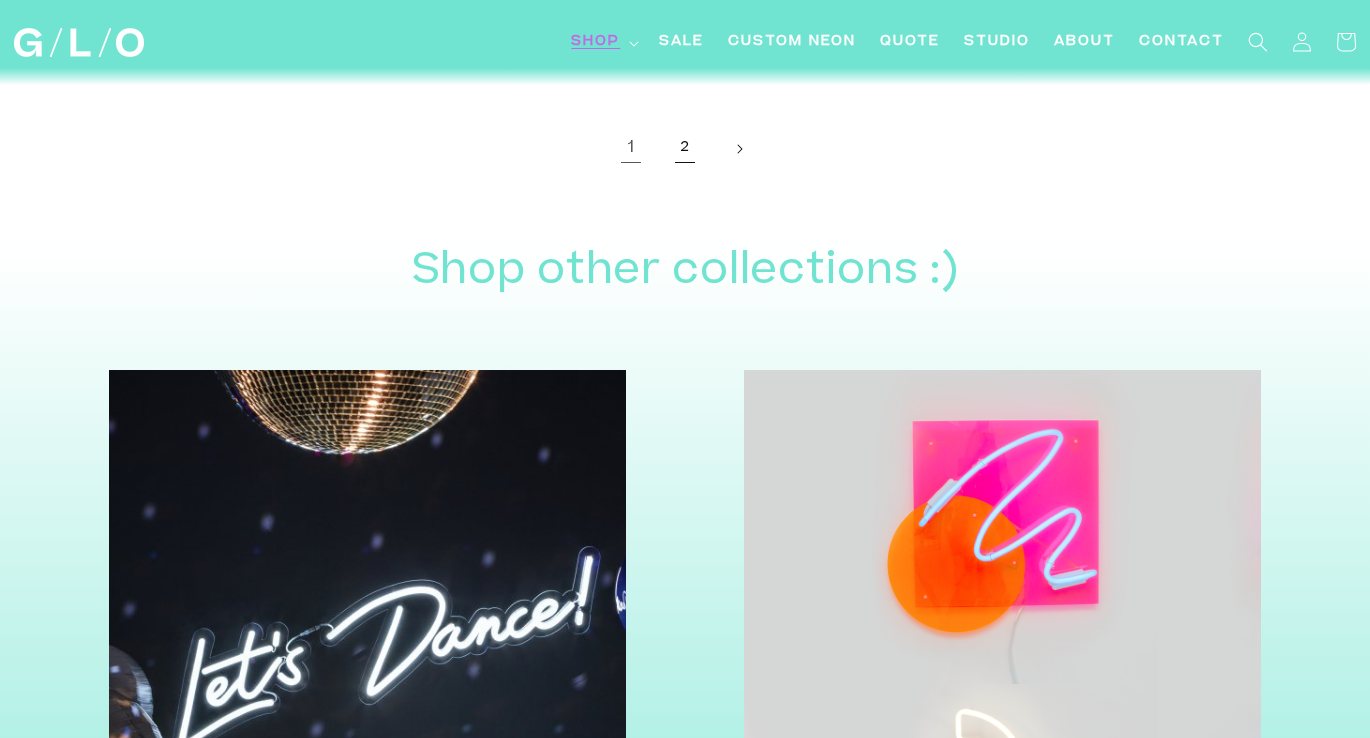click on "2" at bounding box center [685, 149] 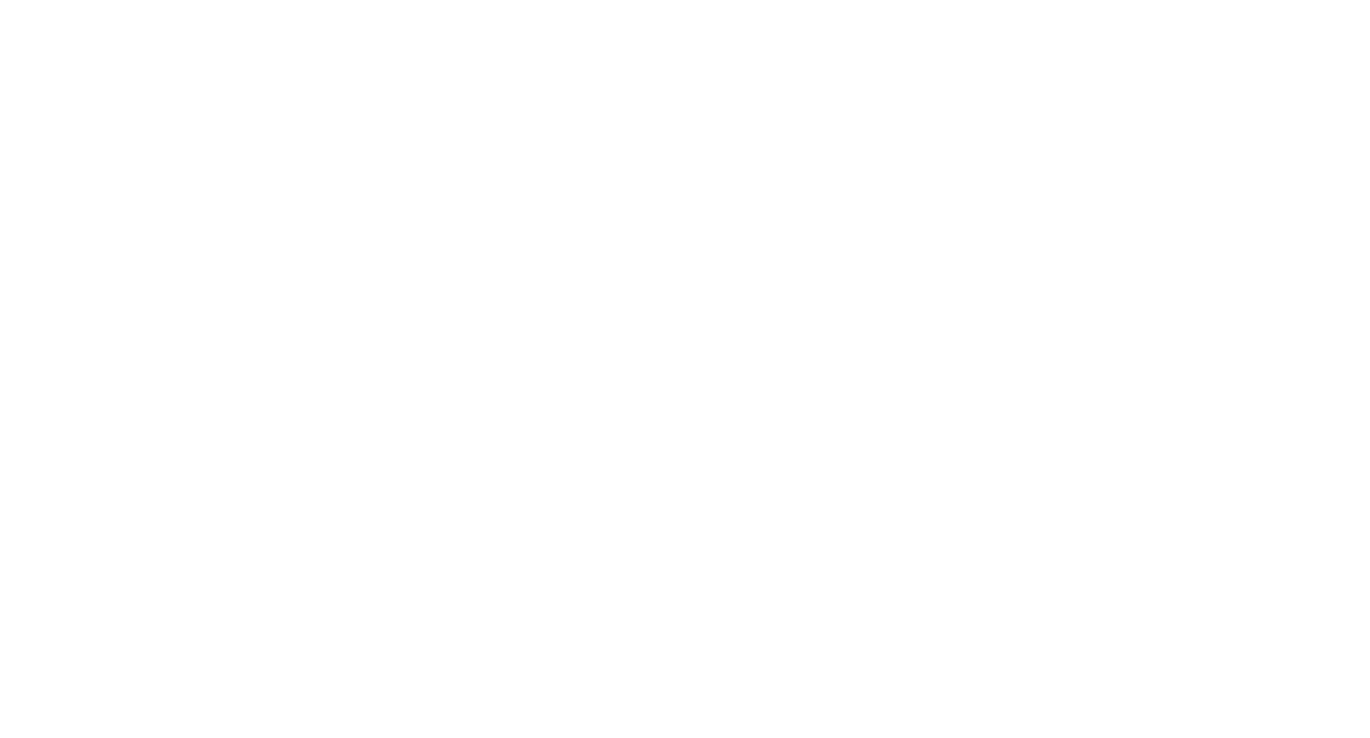 scroll, scrollTop: 0, scrollLeft: 0, axis: both 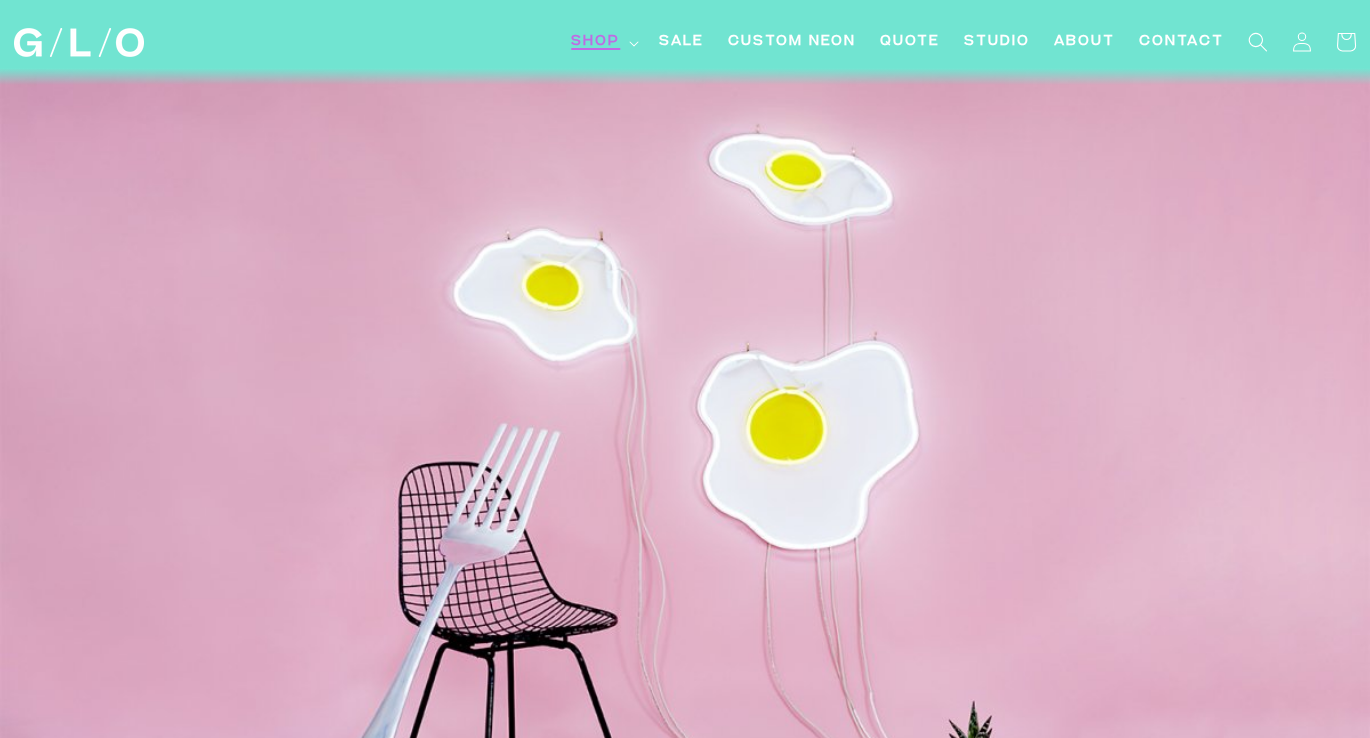 click on "Shop" at bounding box center [595, 42] 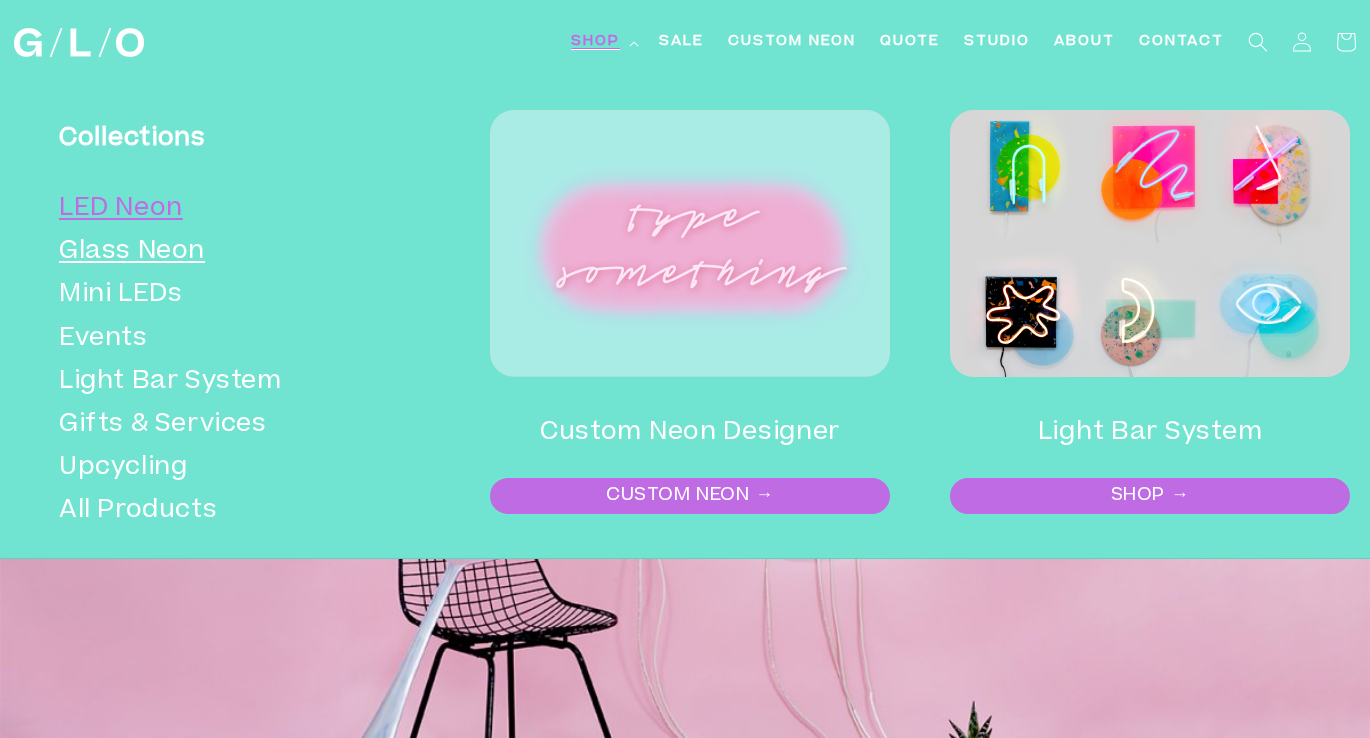 click on "LED Neon" at bounding box center [235, 209] 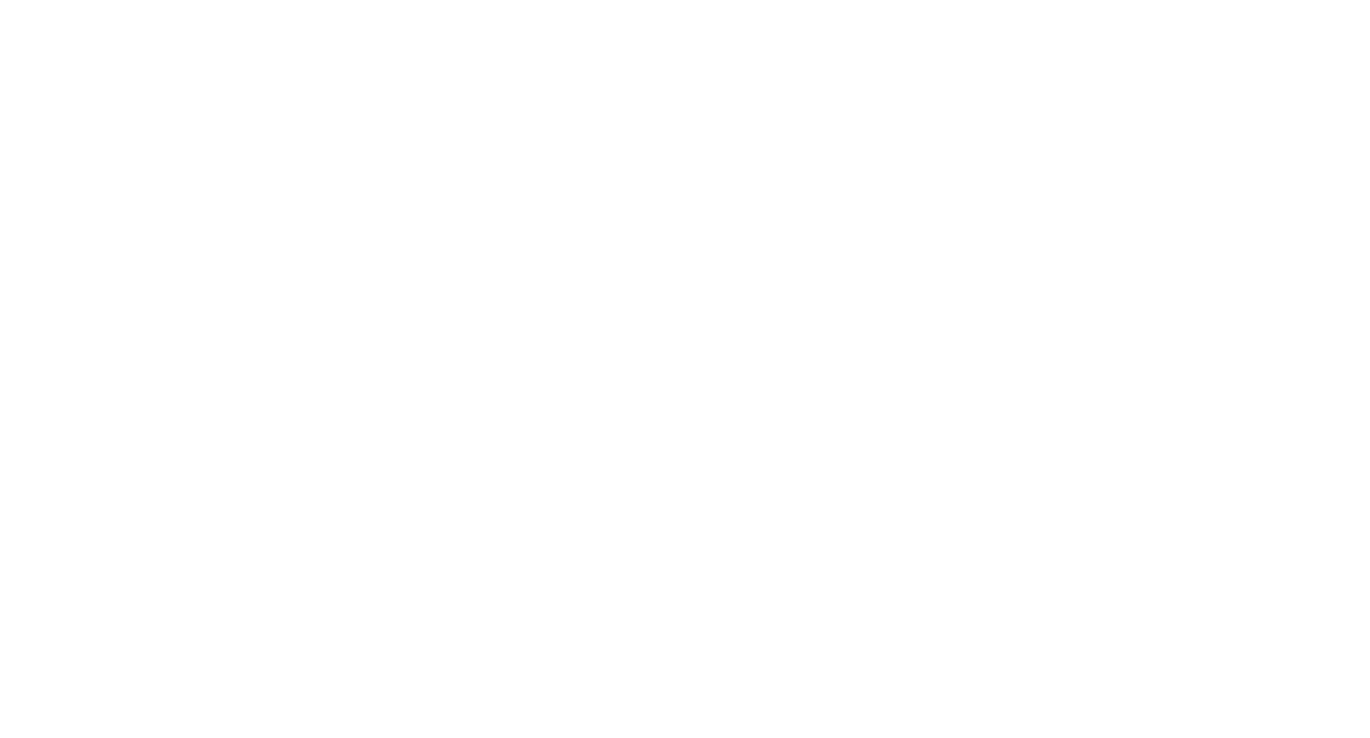 scroll, scrollTop: 0, scrollLeft: 0, axis: both 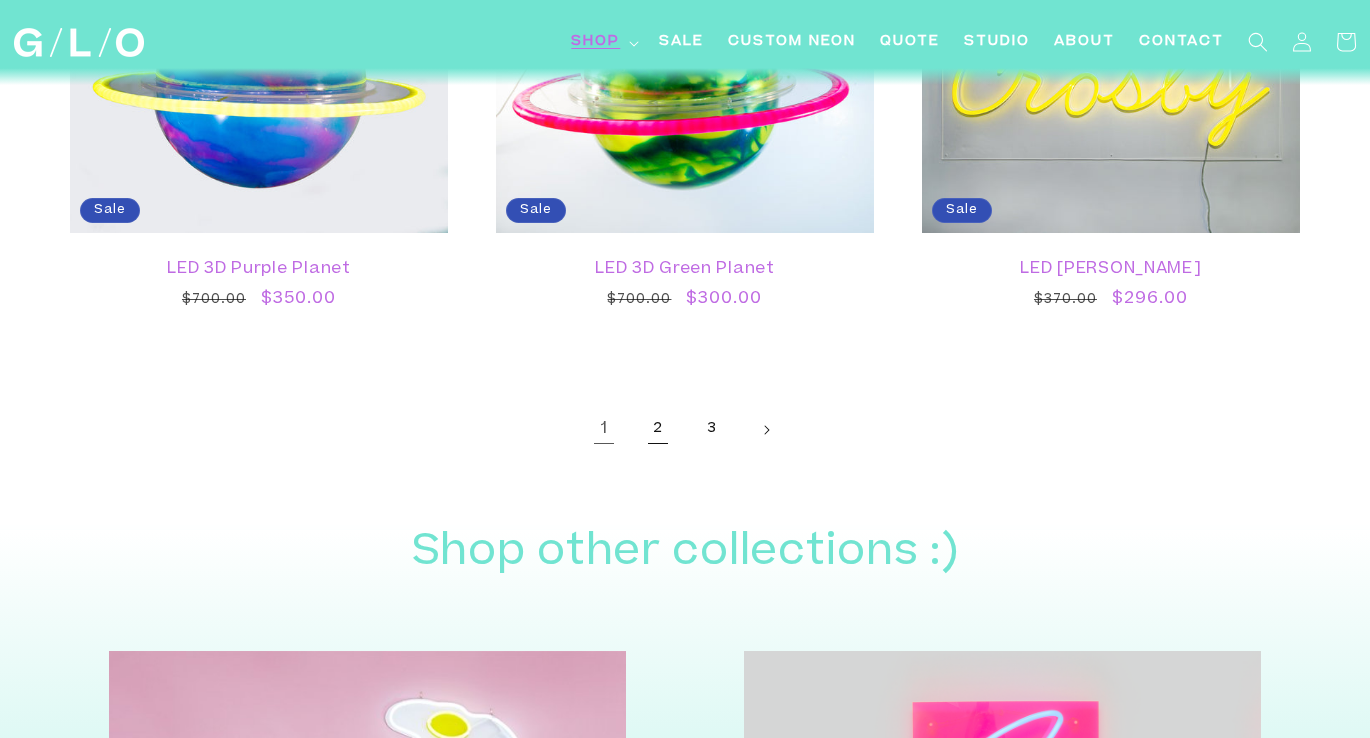 click on "2" at bounding box center (658, 430) 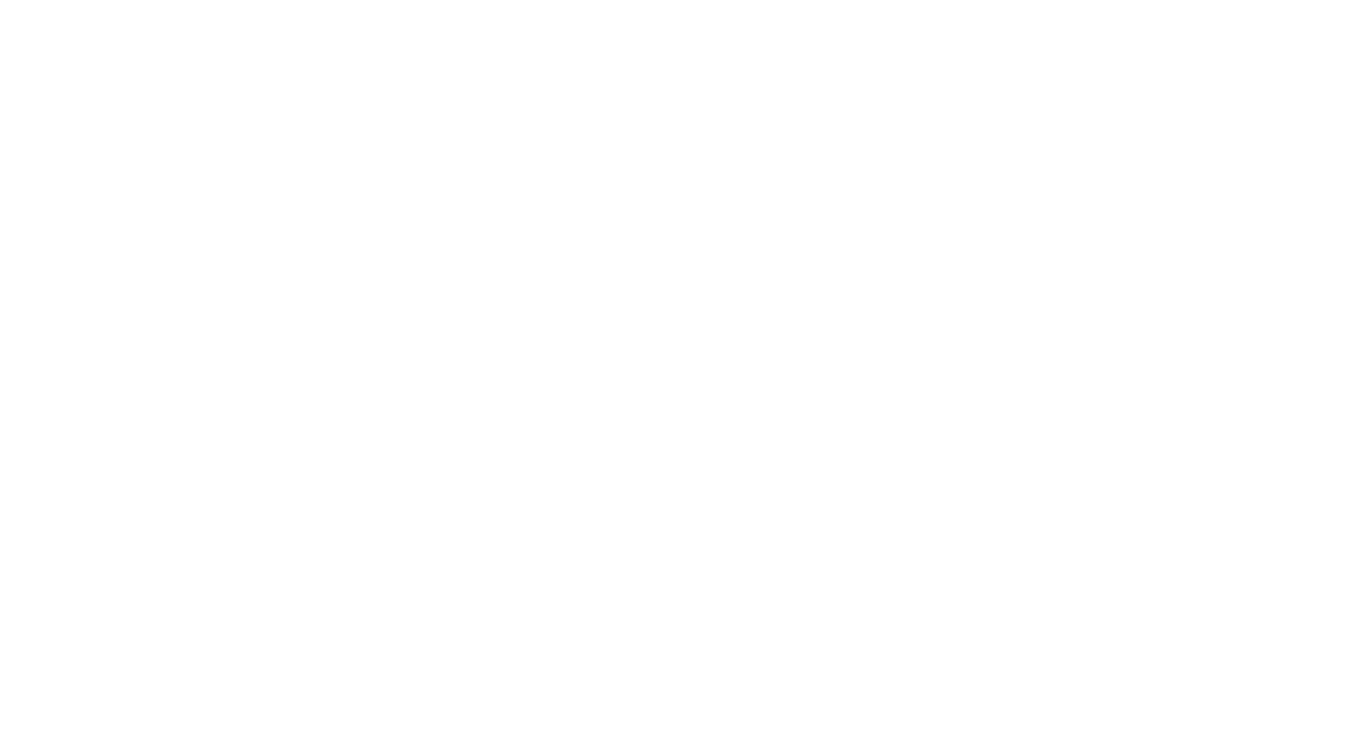 scroll, scrollTop: 0, scrollLeft: 0, axis: both 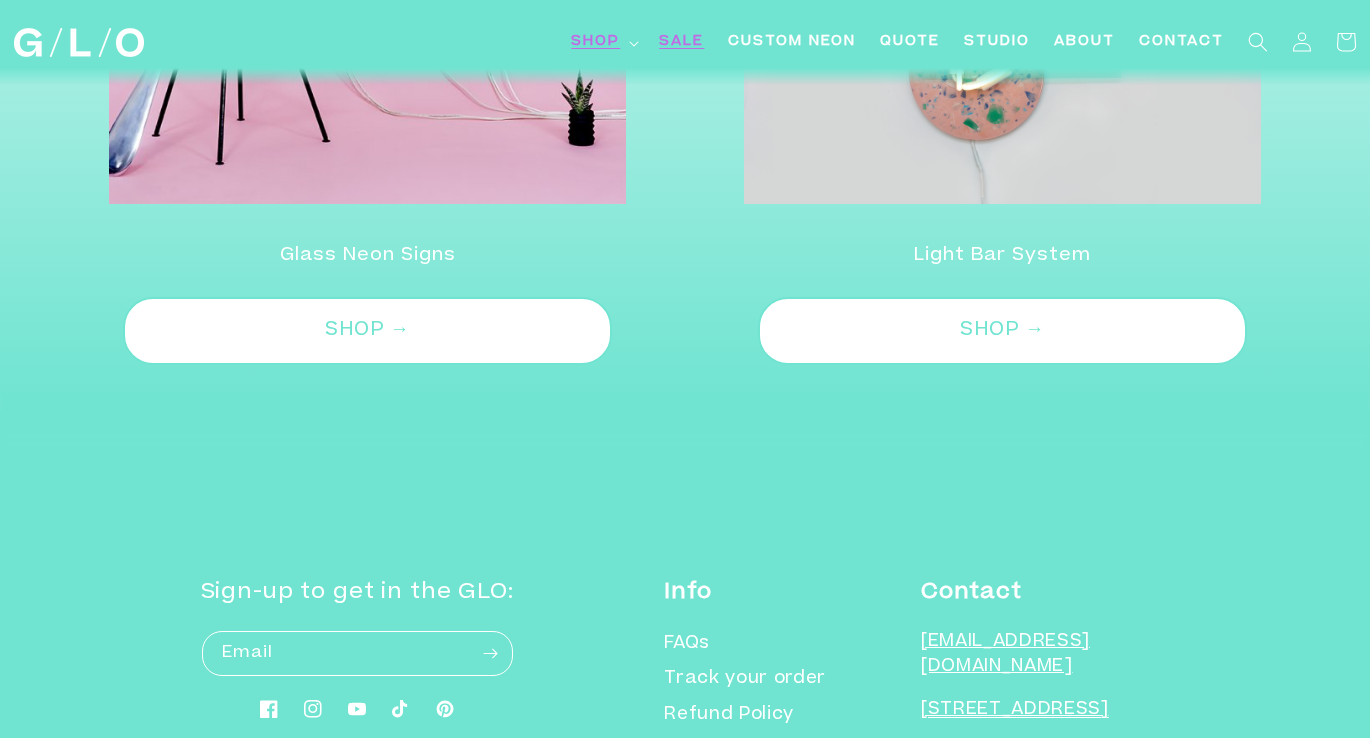 click on "SALE" at bounding box center [681, 42] 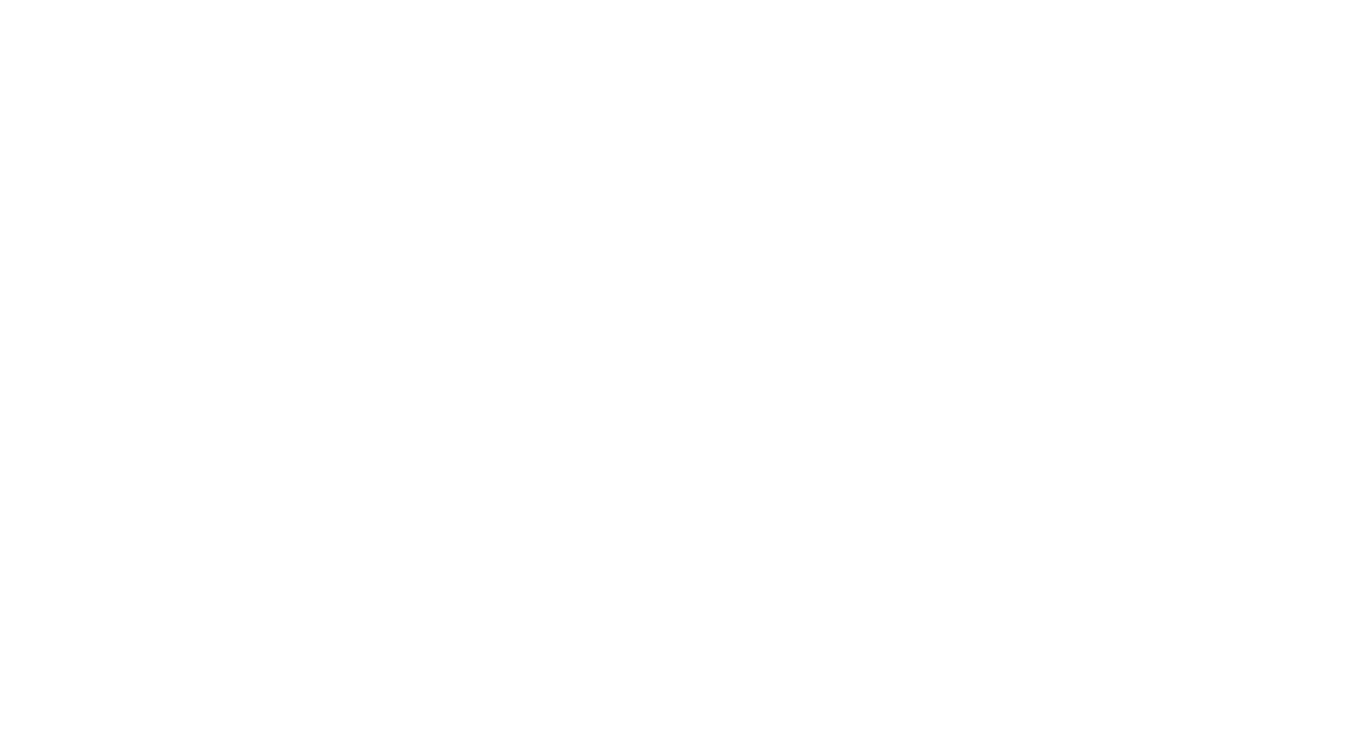 scroll, scrollTop: 0, scrollLeft: 0, axis: both 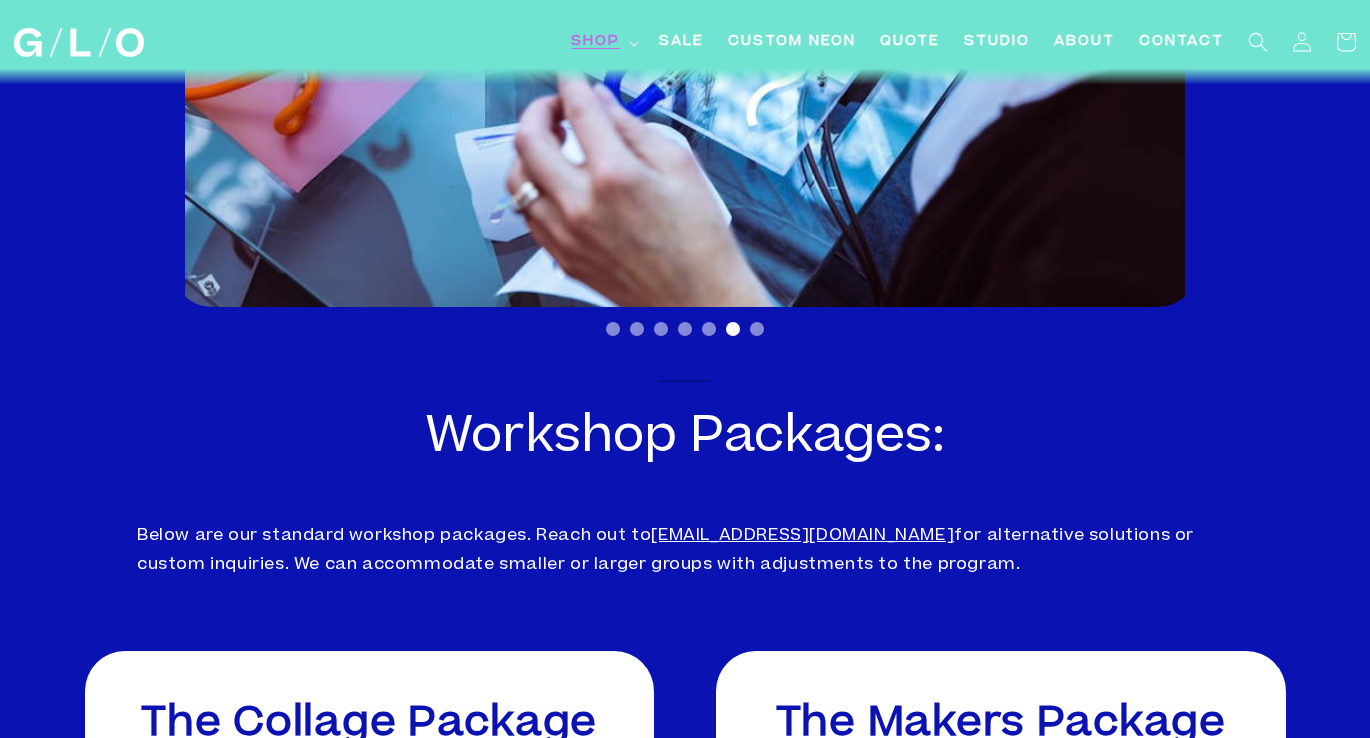 click on "Add to Cart" at bounding box center [224, -2981] 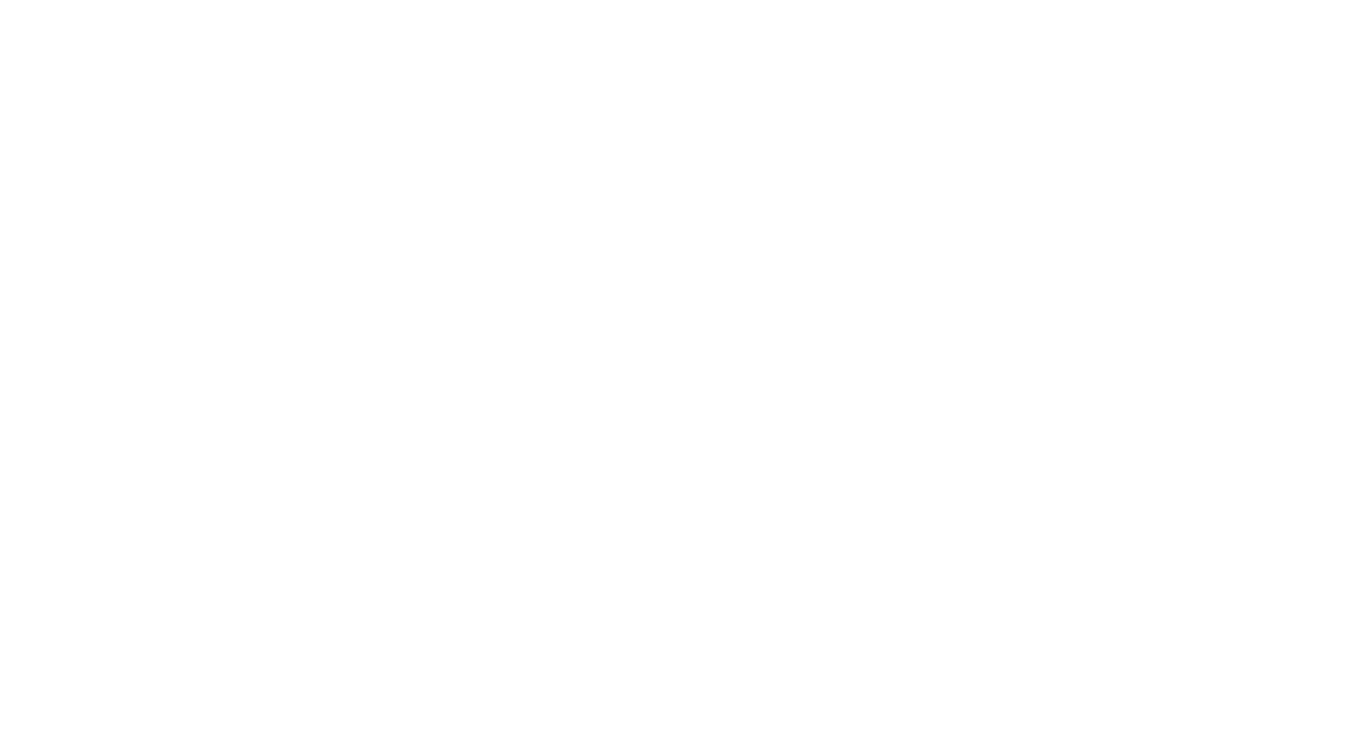 scroll, scrollTop: 0, scrollLeft: 0, axis: both 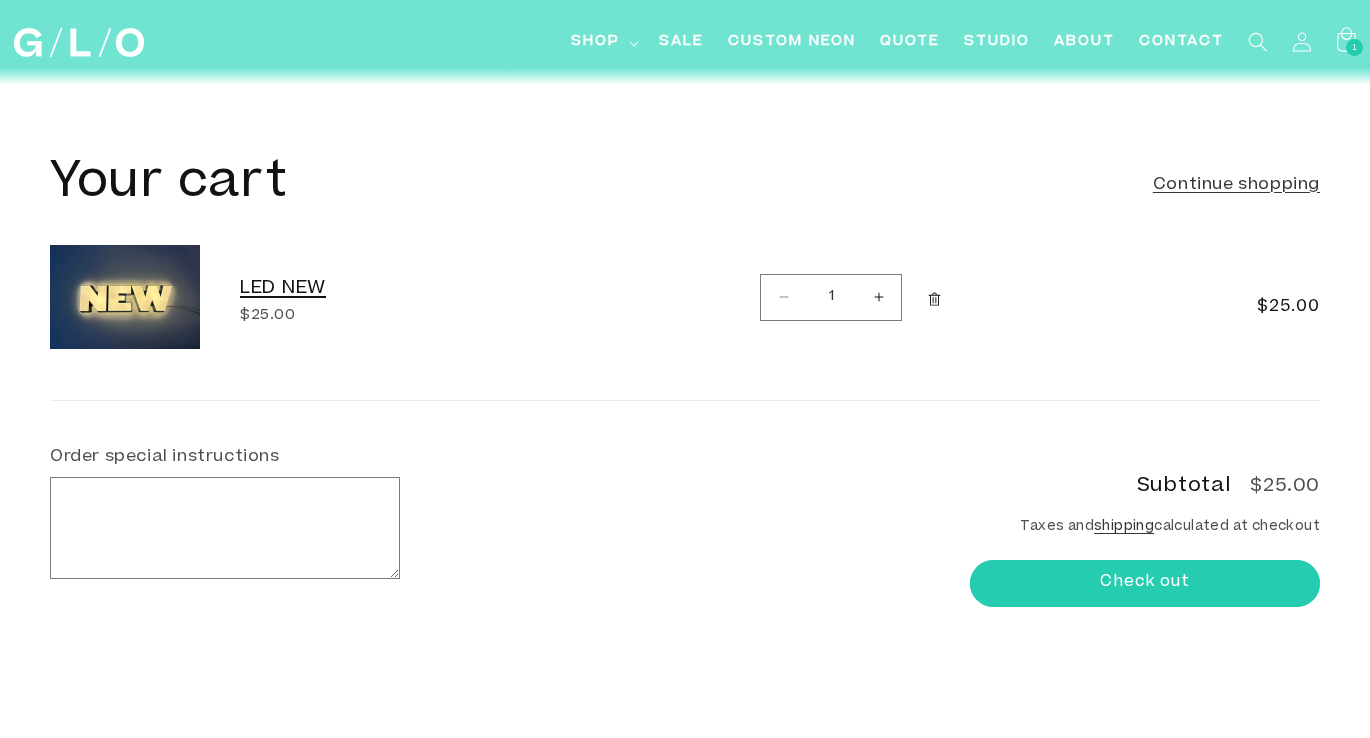 click on "LED NEW" at bounding box center (390, 289) 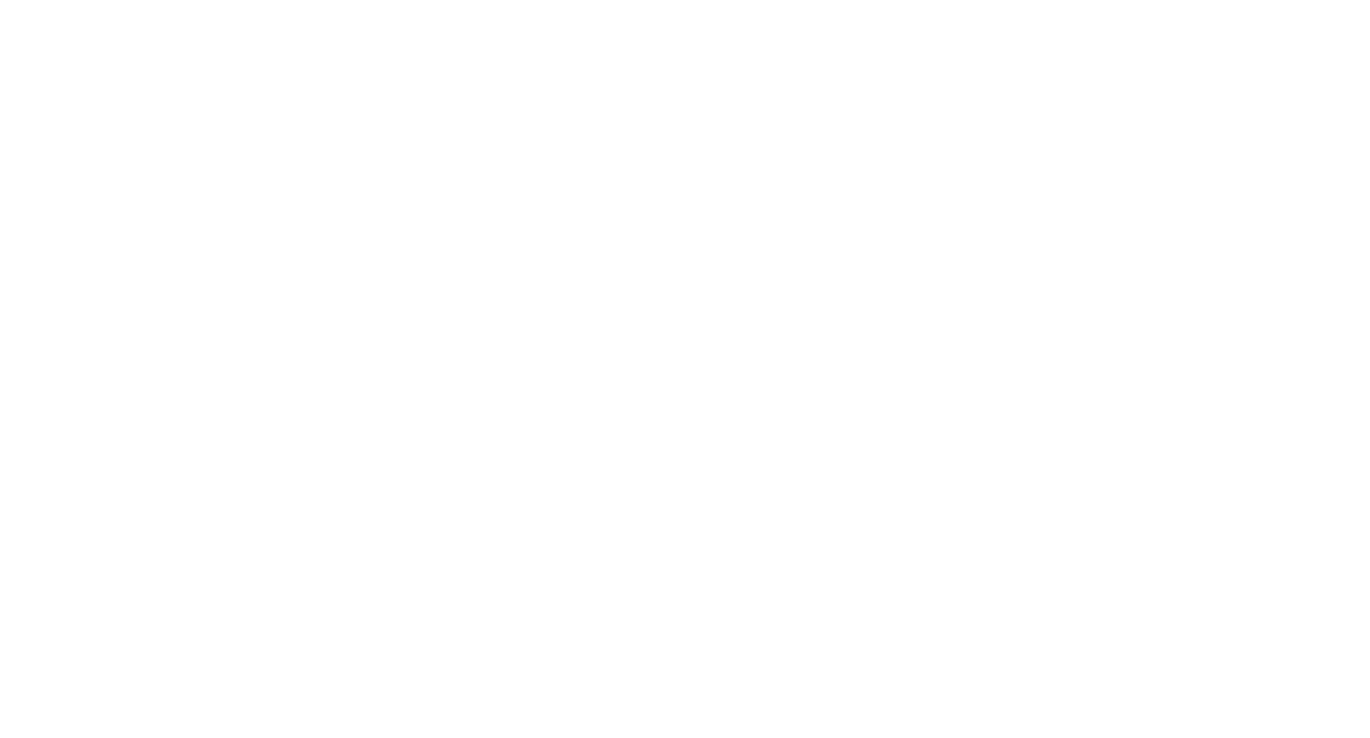 scroll, scrollTop: 0, scrollLeft: 0, axis: both 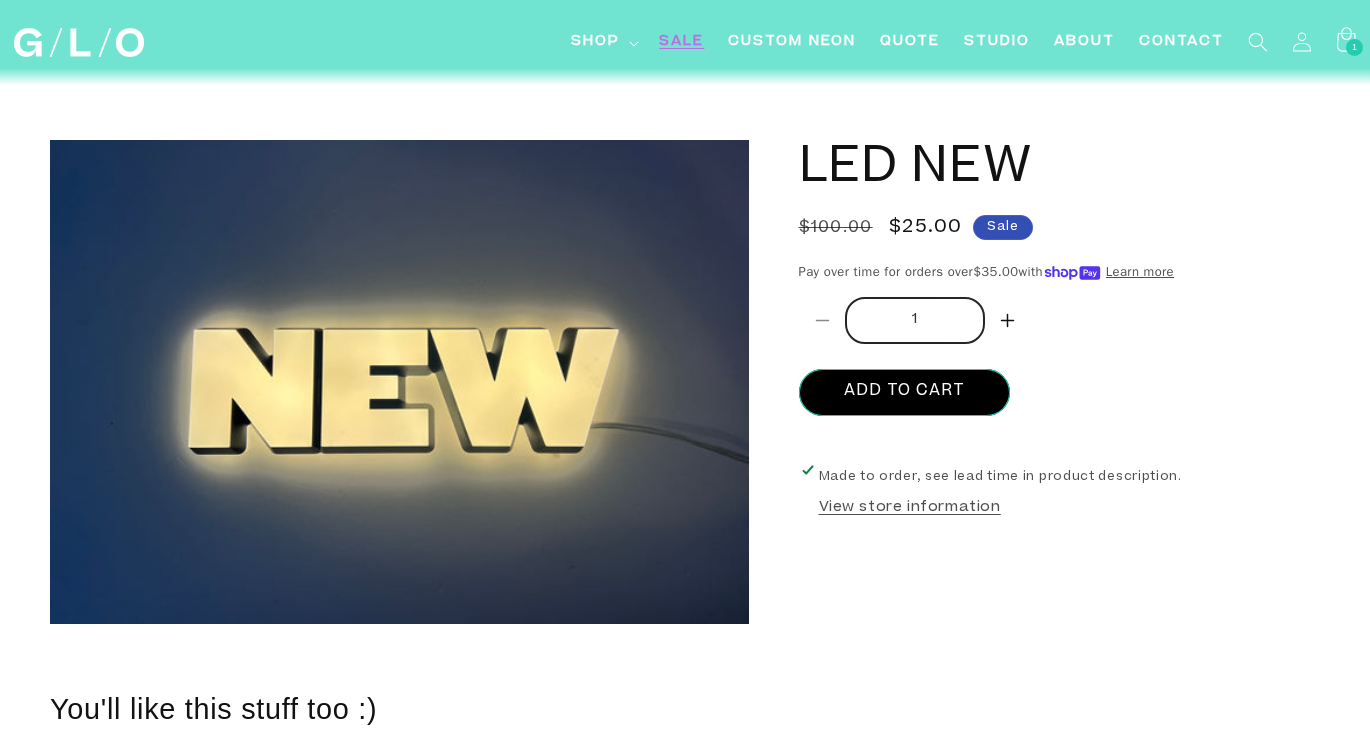 click on "SALE" at bounding box center [681, 42] 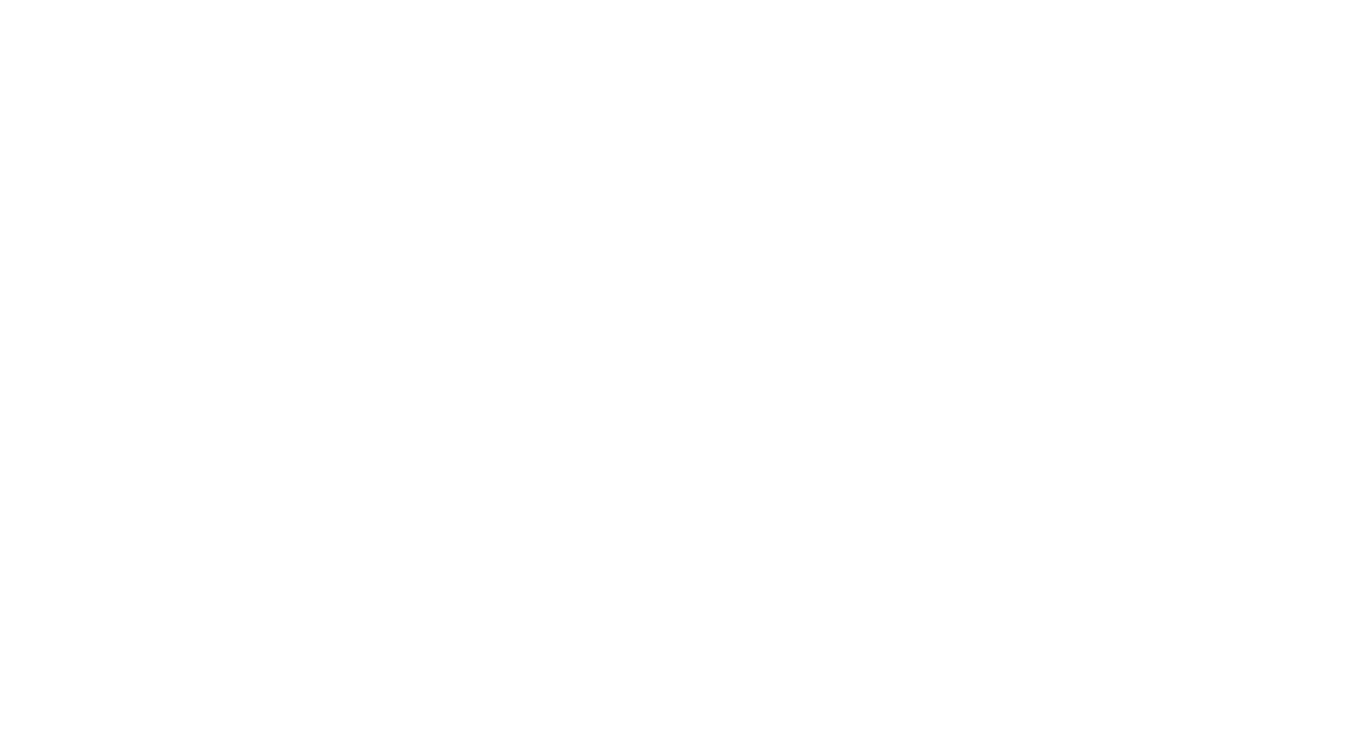 scroll, scrollTop: 1417, scrollLeft: 0, axis: vertical 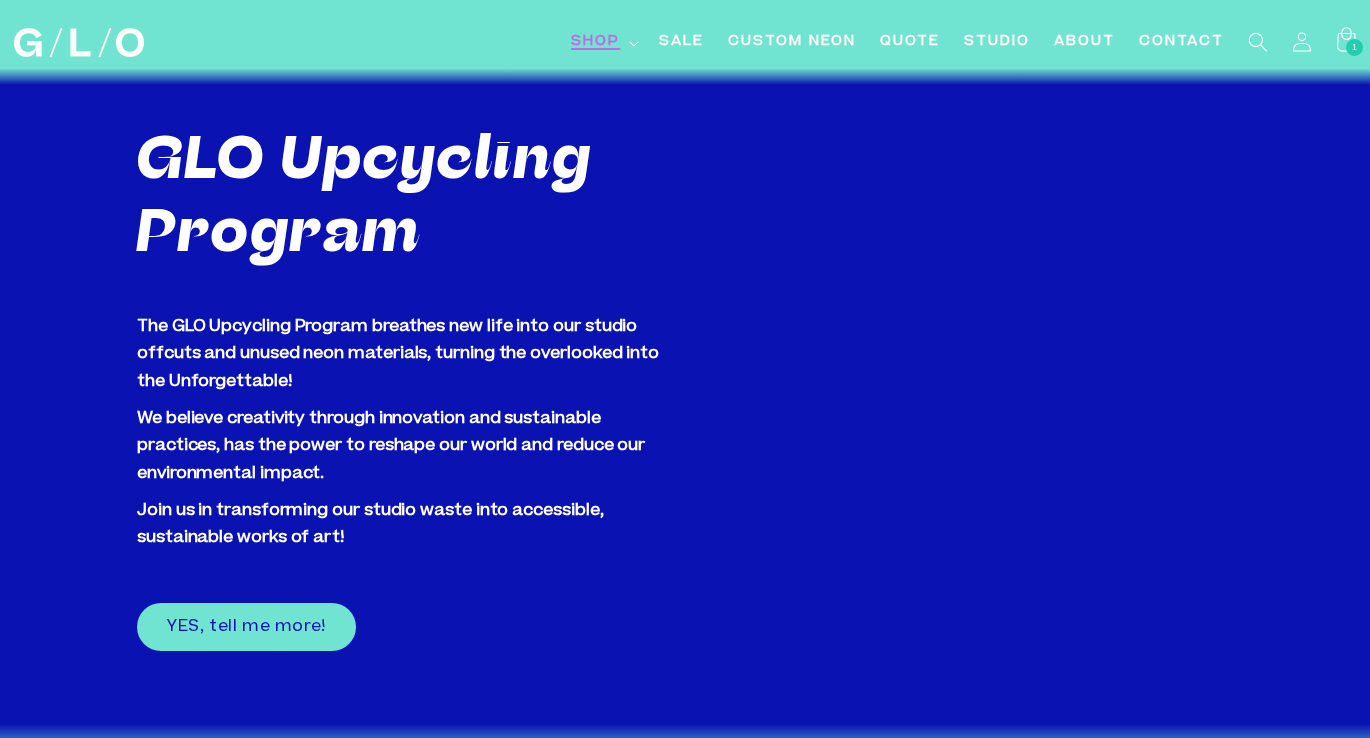click on "Shop" at bounding box center (603, 42) 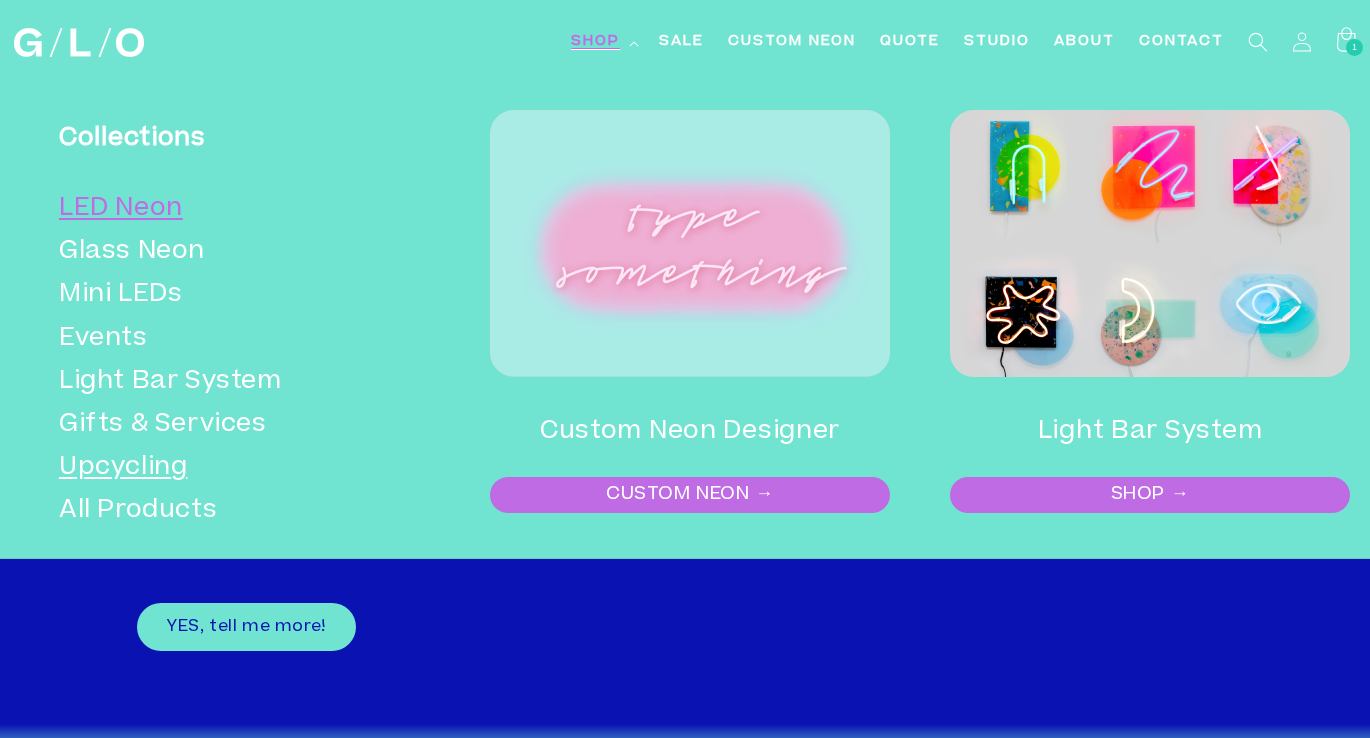 click on "LED Neon" at bounding box center (235, 209) 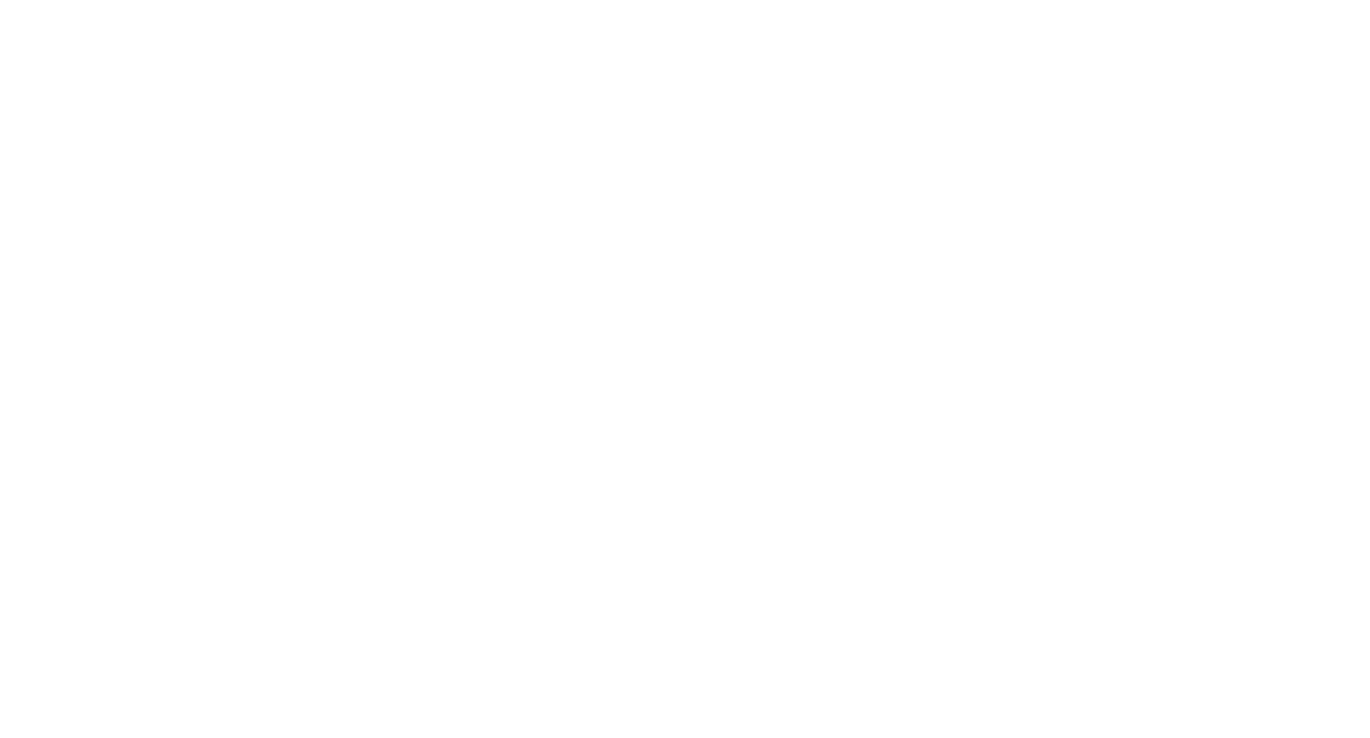 scroll, scrollTop: 0, scrollLeft: 0, axis: both 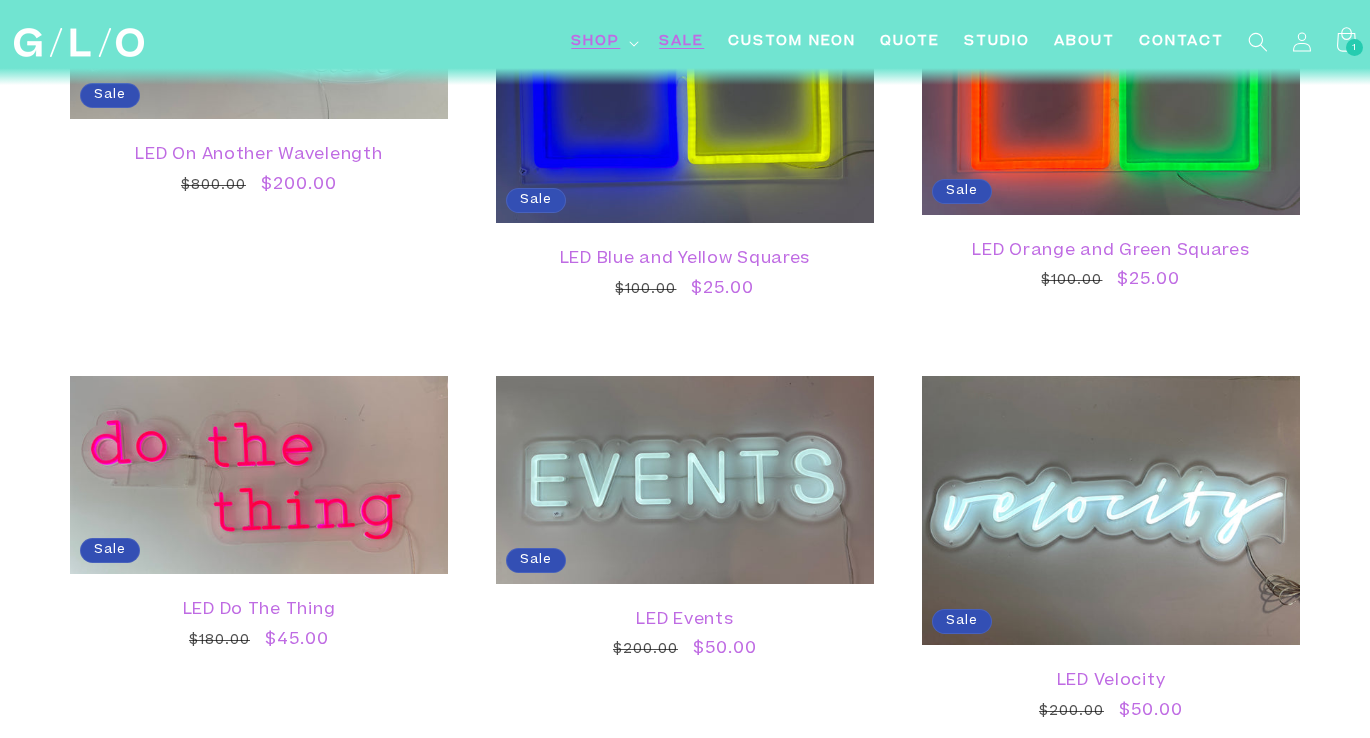 click on "SALE" at bounding box center (681, 42) 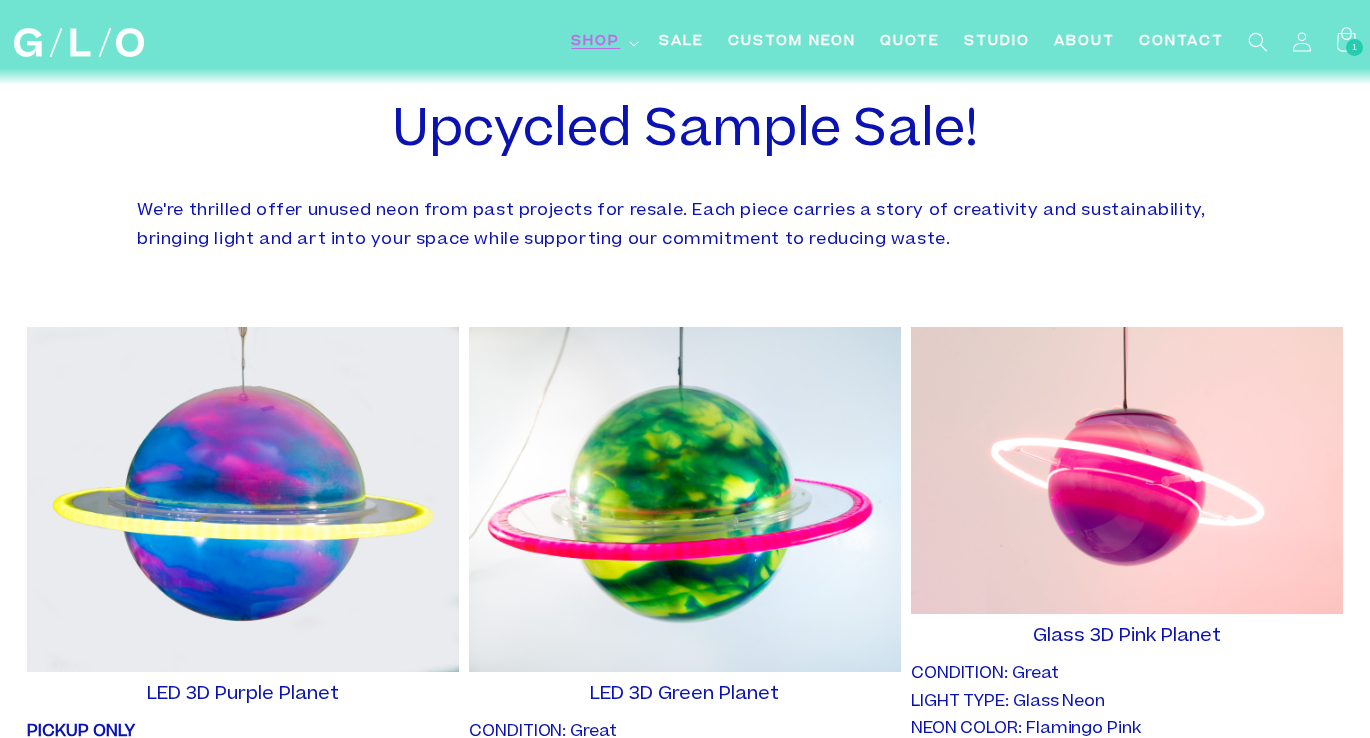scroll, scrollTop: 1417, scrollLeft: 0, axis: vertical 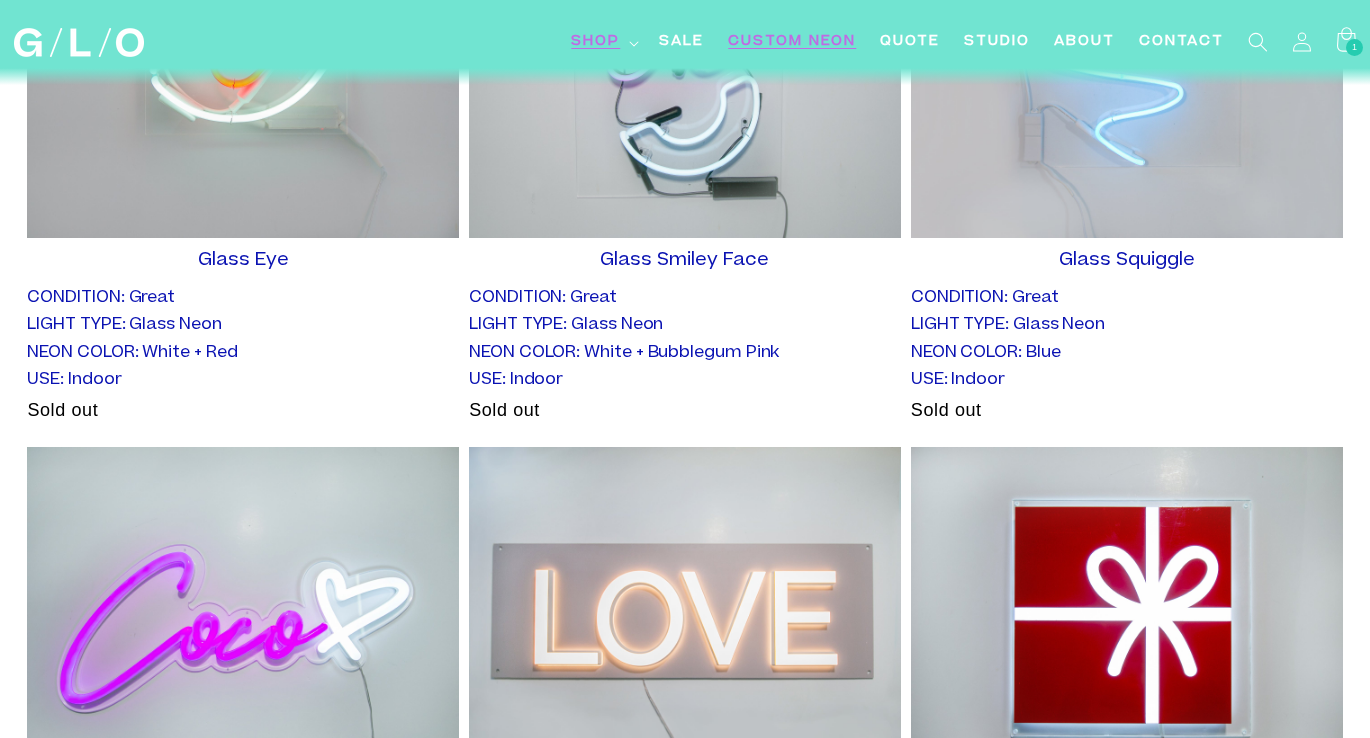 click on "Custom Neon" at bounding box center [792, 42] 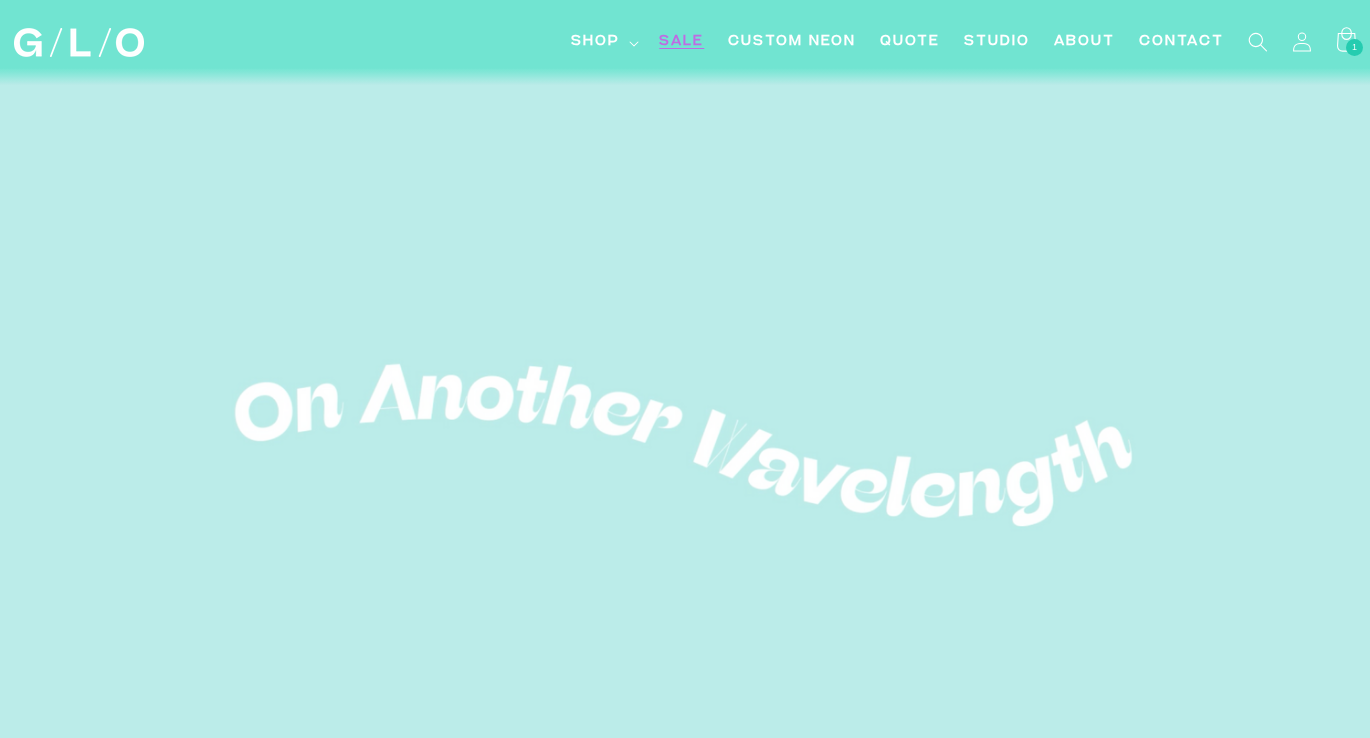 scroll, scrollTop: 0, scrollLeft: 0, axis: both 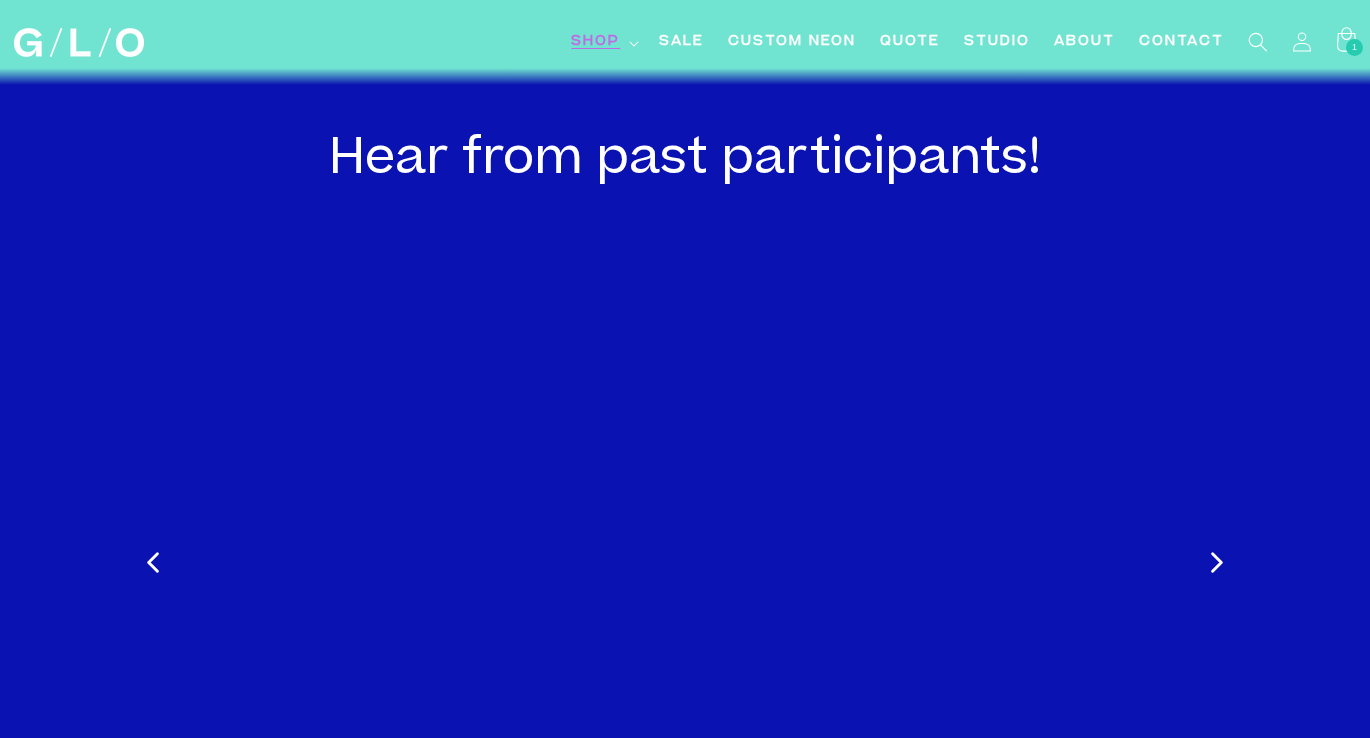 click 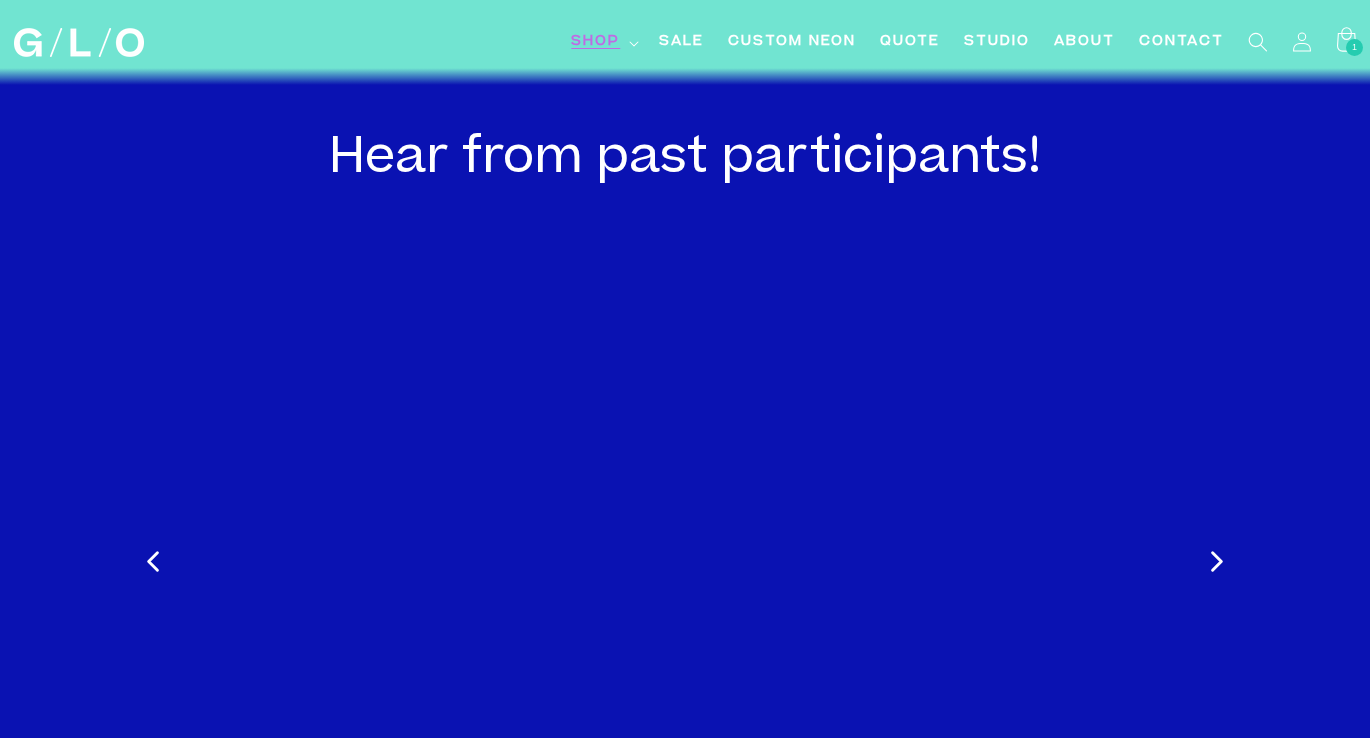 click 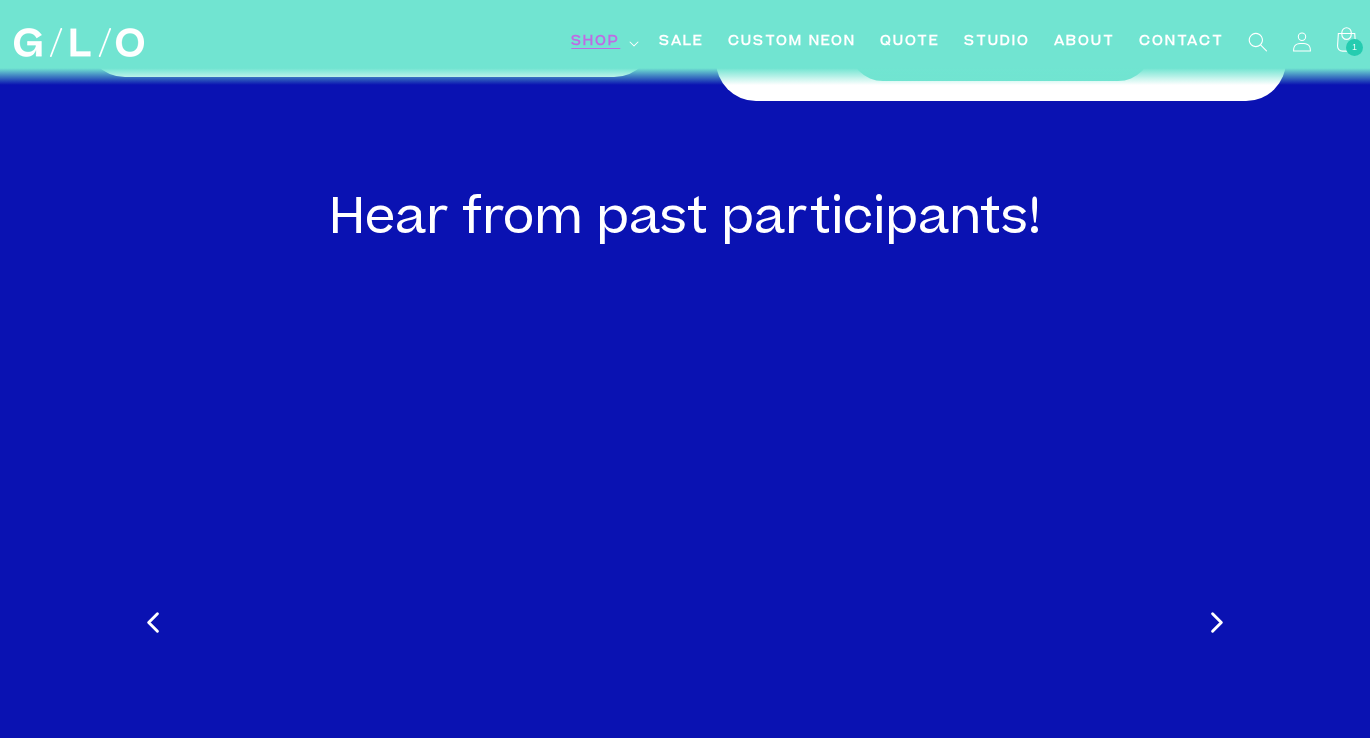 scroll, scrollTop: 11862, scrollLeft: 0, axis: vertical 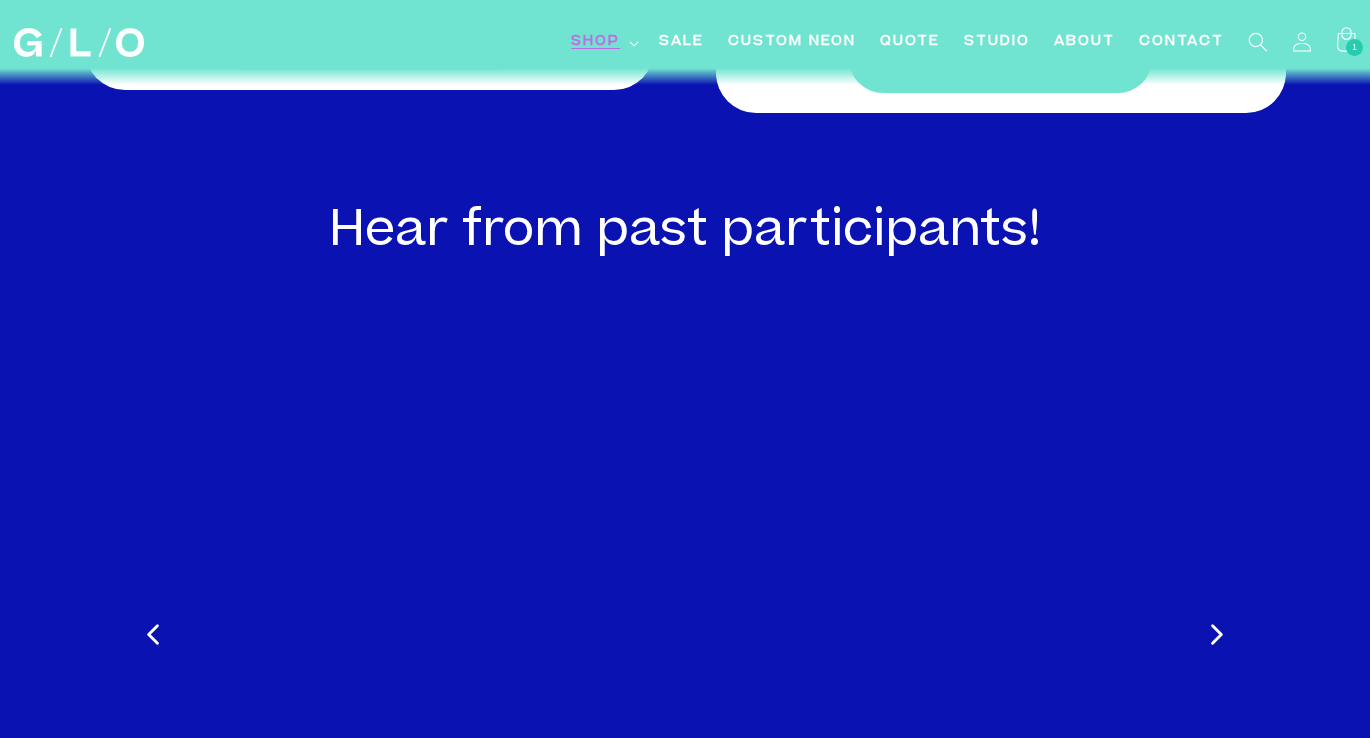 click 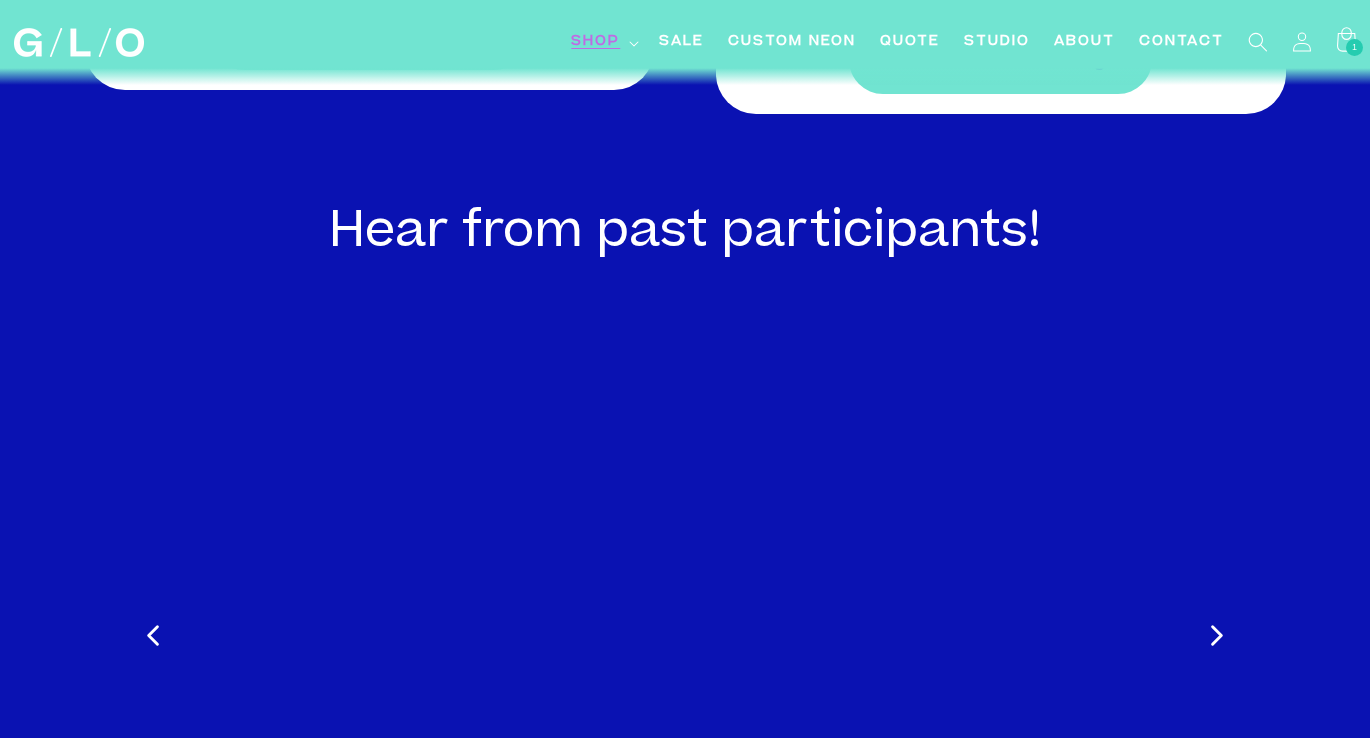 click 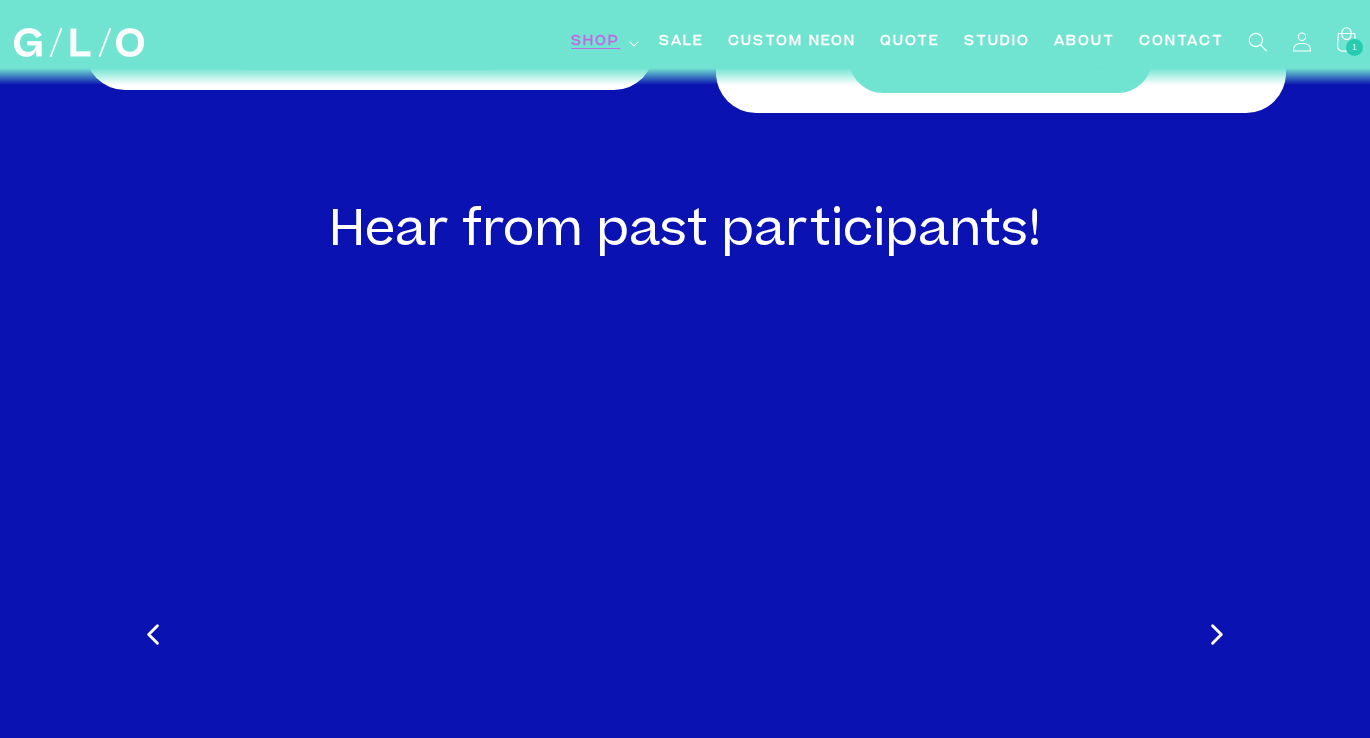 click 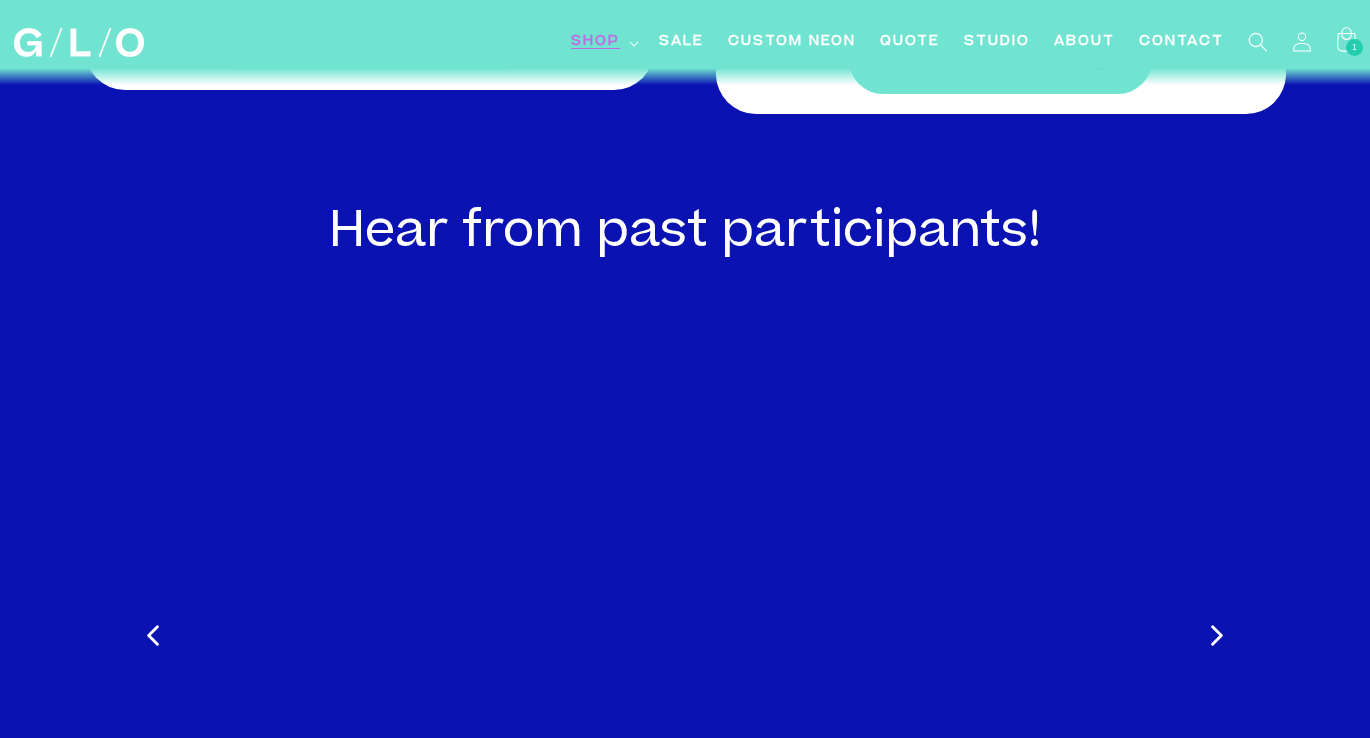 click 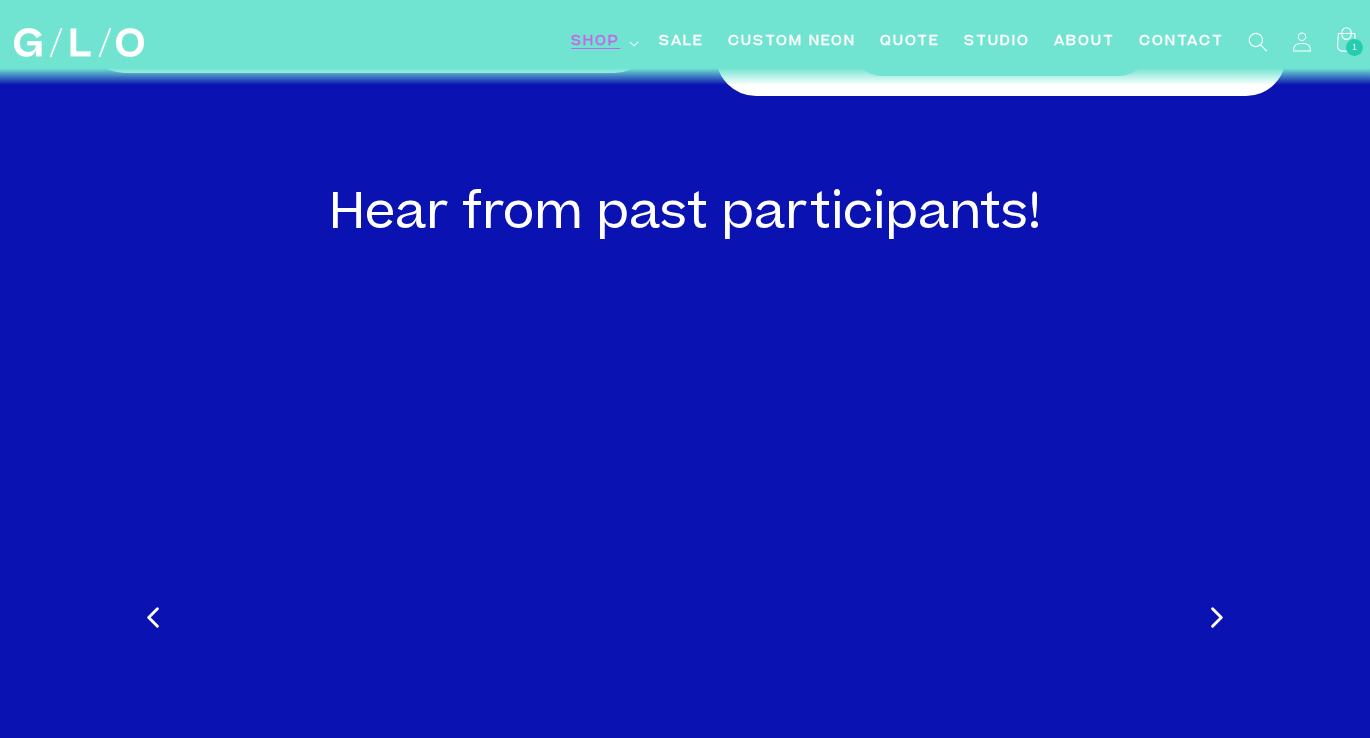 click 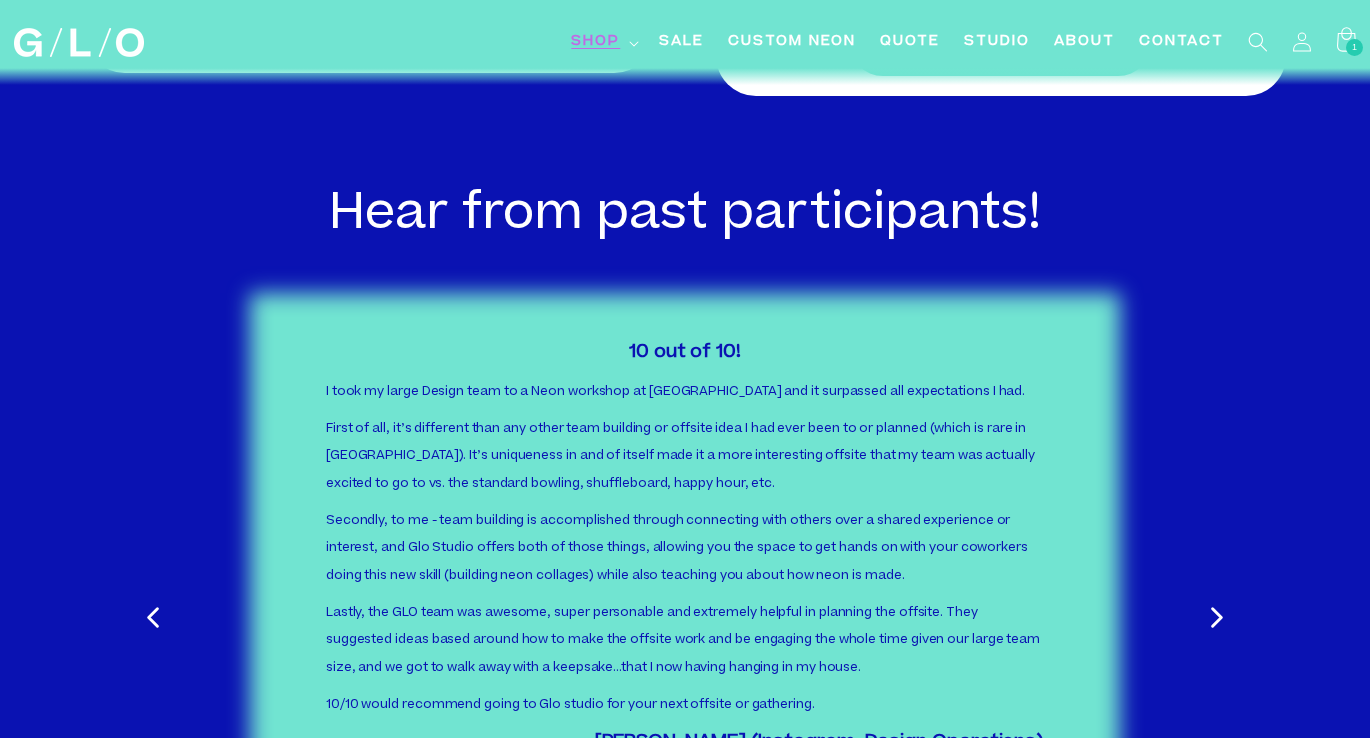 click 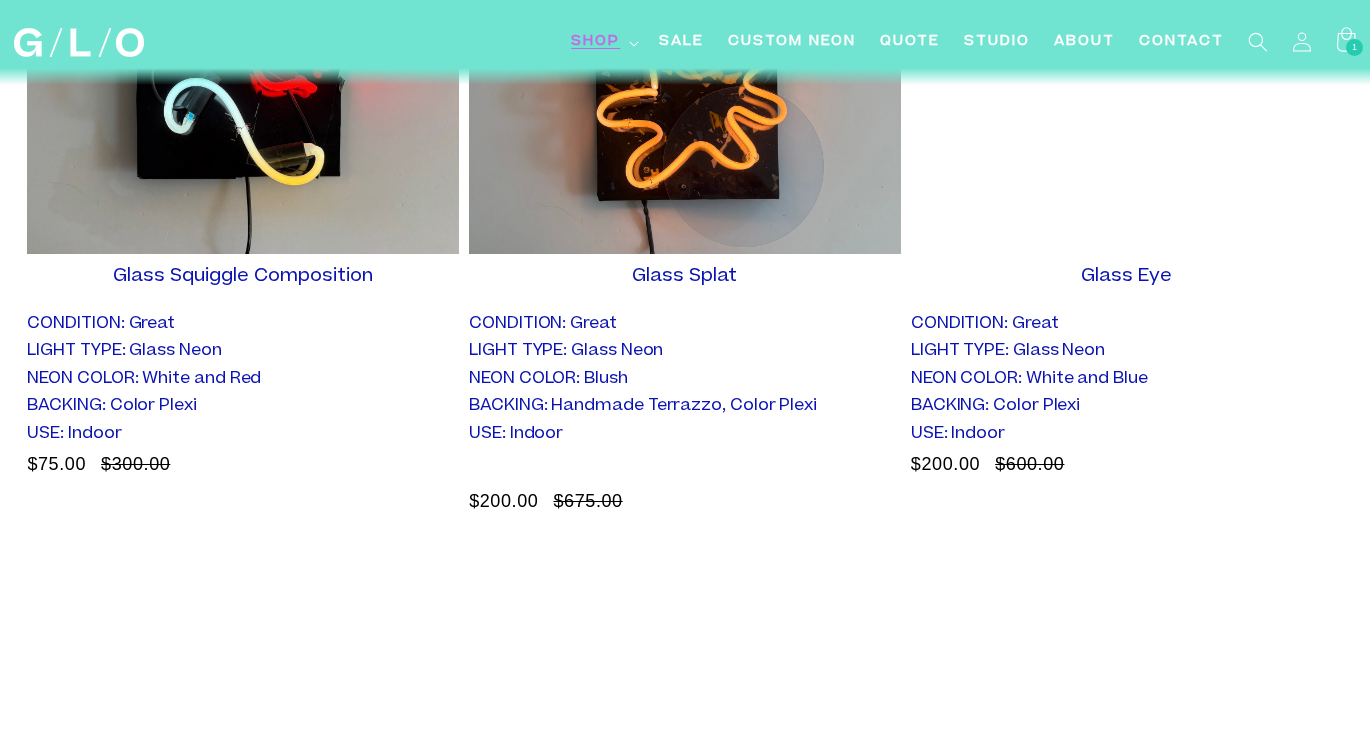 scroll, scrollTop: 8837, scrollLeft: 0, axis: vertical 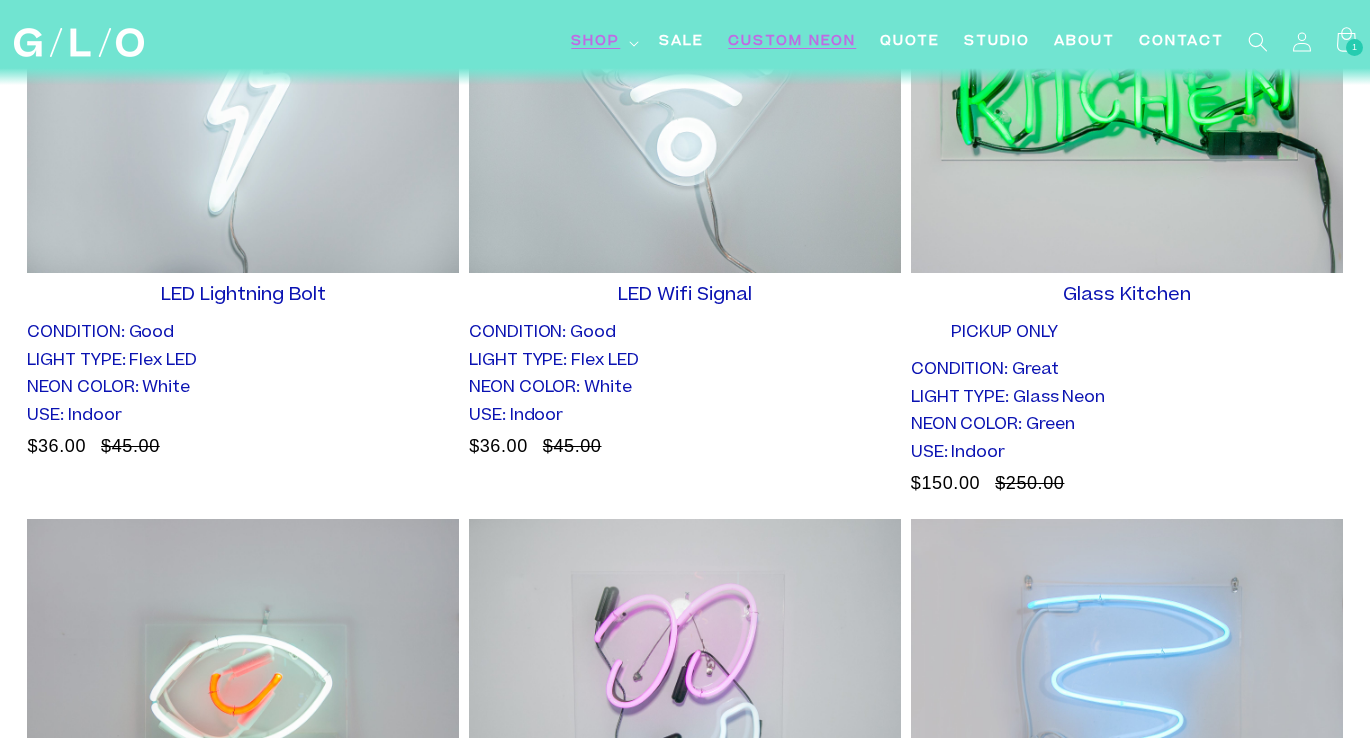click on "Custom Neon" at bounding box center [792, 42] 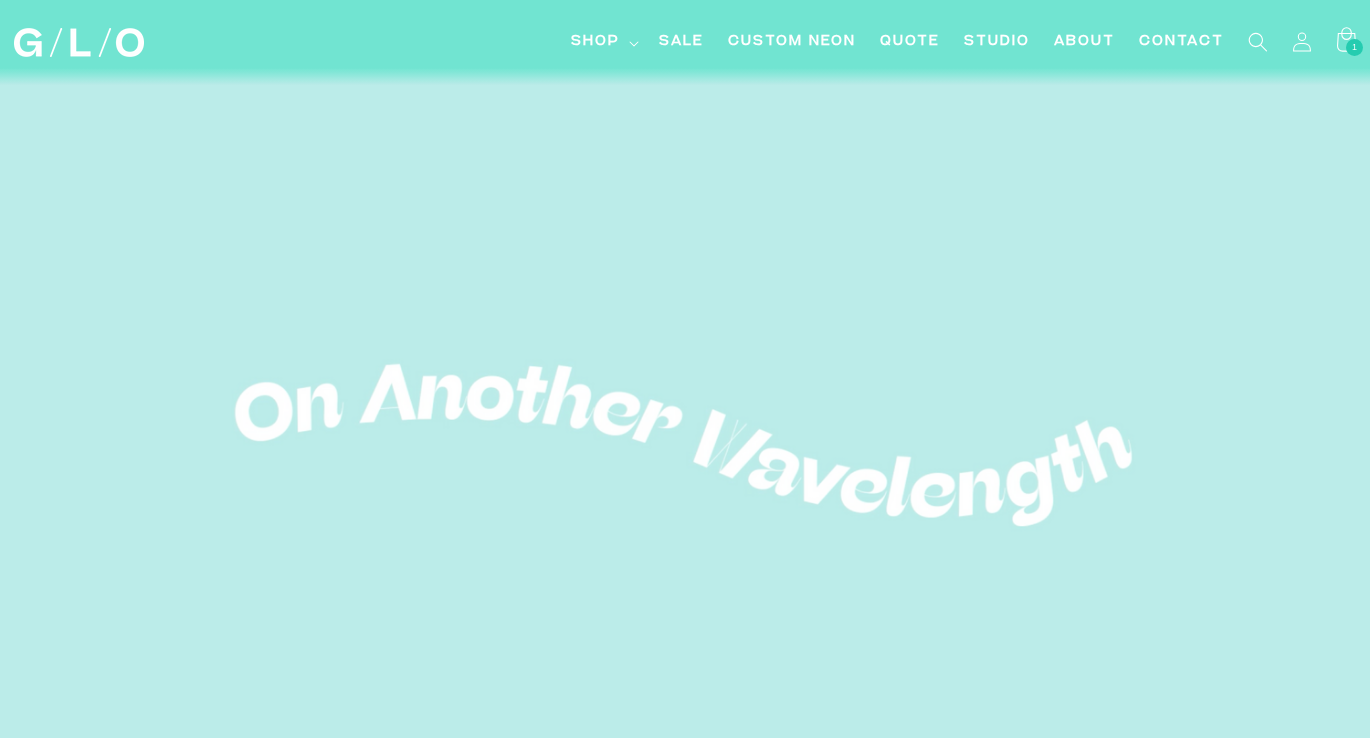 scroll, scrollTop: 0, scrollLeft: 0, axis: both 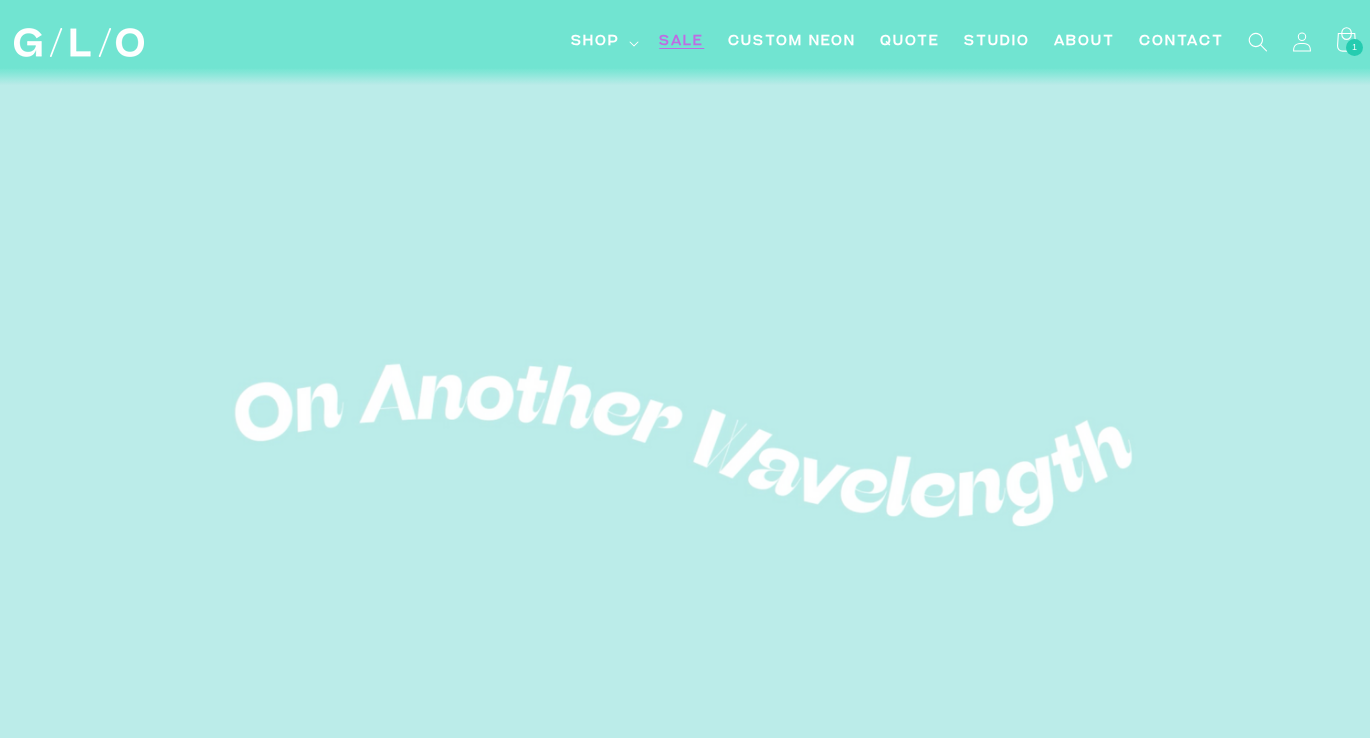 click on "SALE" at bounding box center (681, 42) 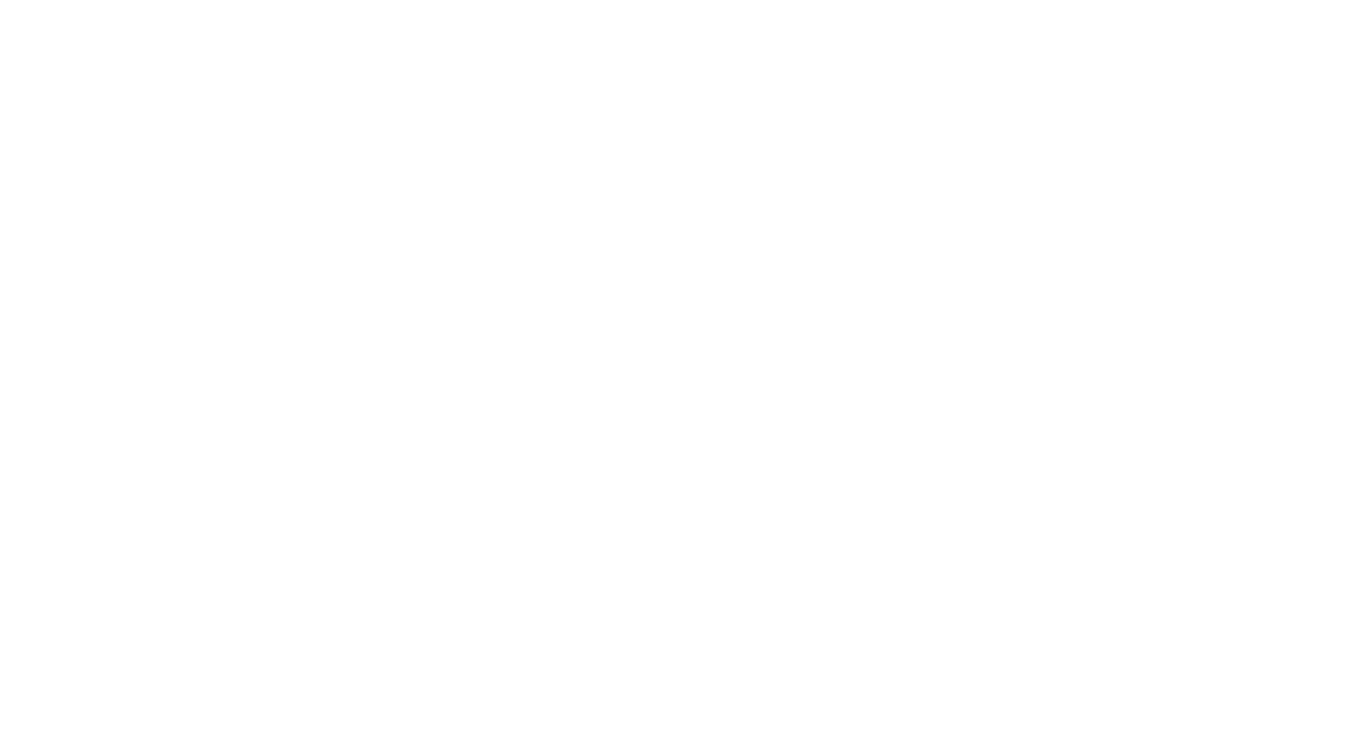 scroll, scrollTop: 0, scrollLeft: 0, axis: both 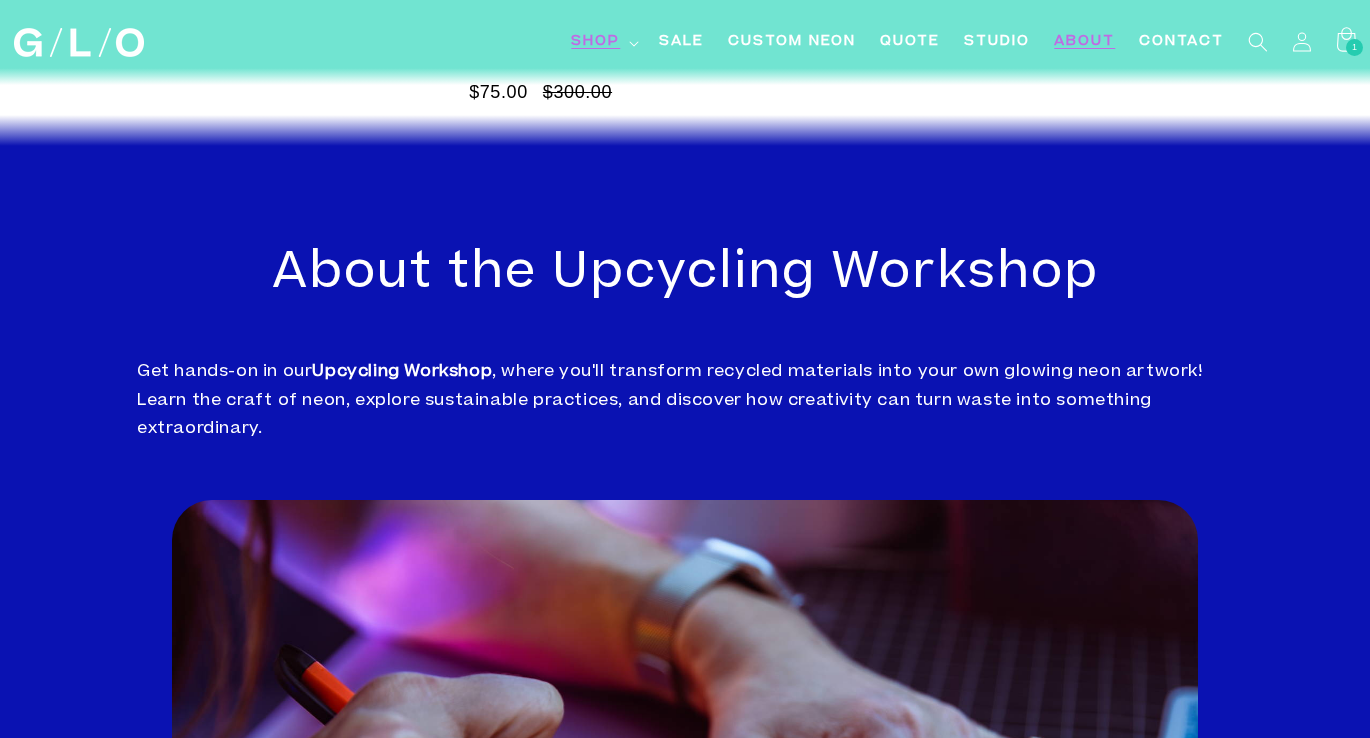 click on "About" at bounding box center (1084, 42) 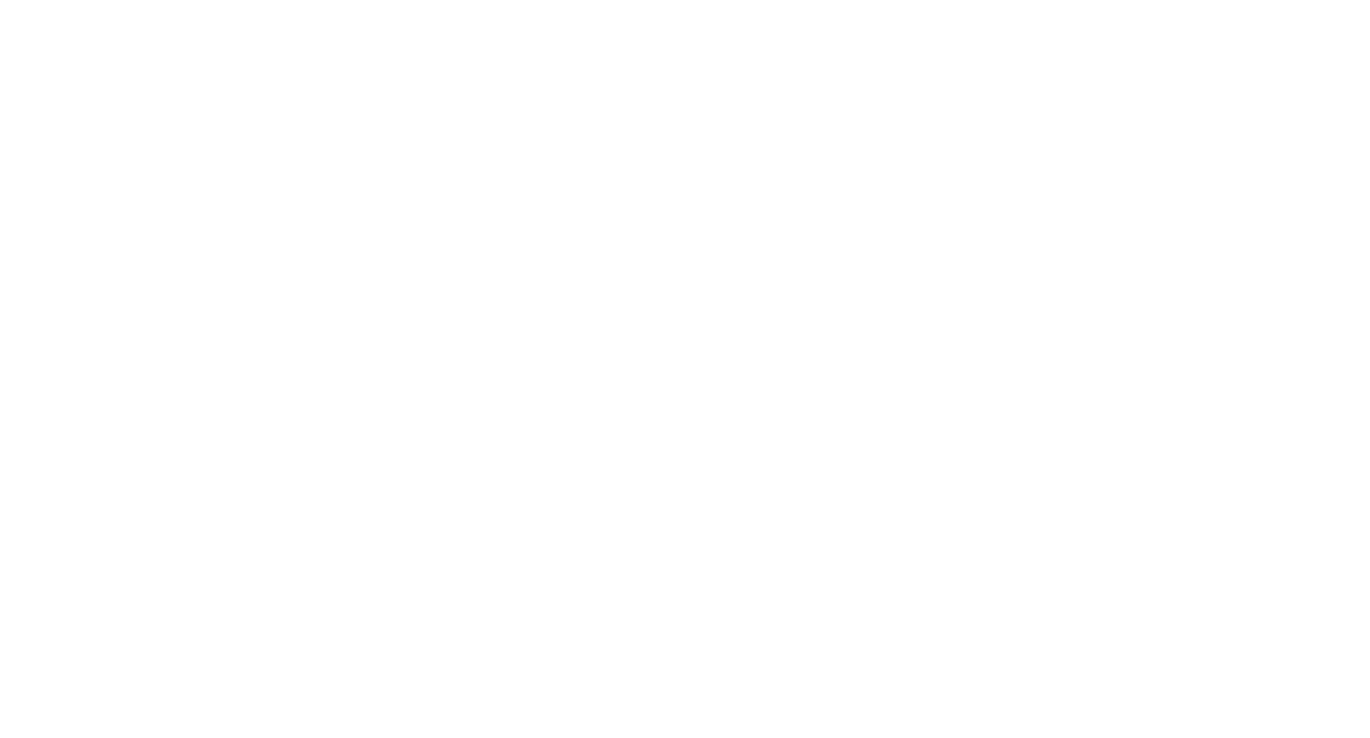 scroll, scrollTop: 0, scrollLeft: 0, axis: both 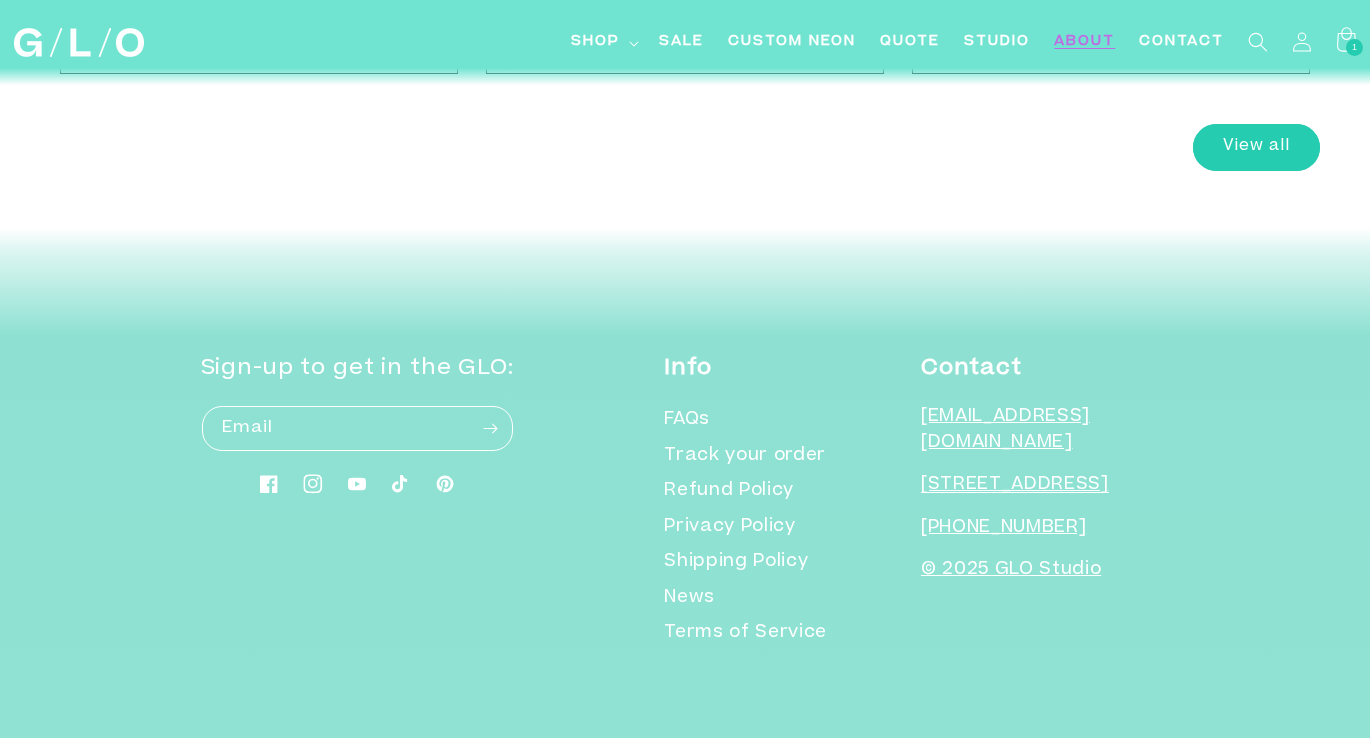 click 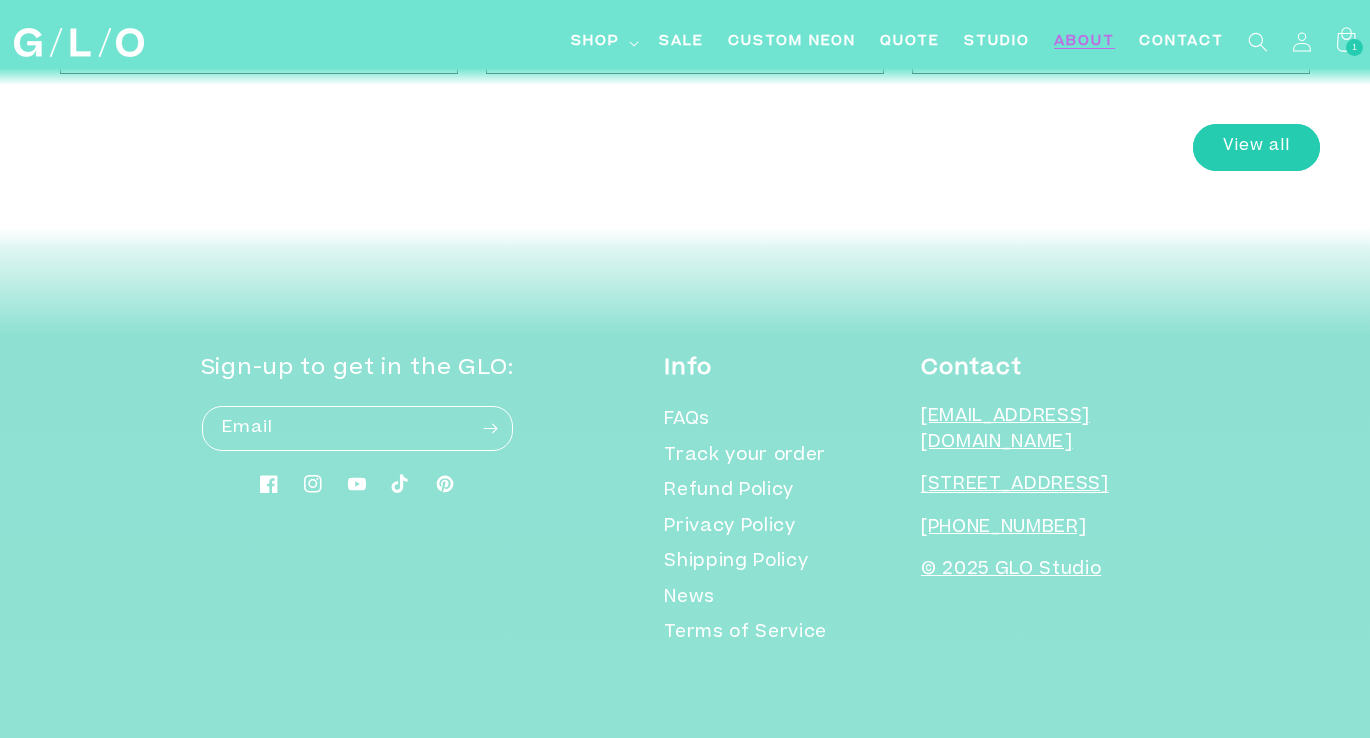 click 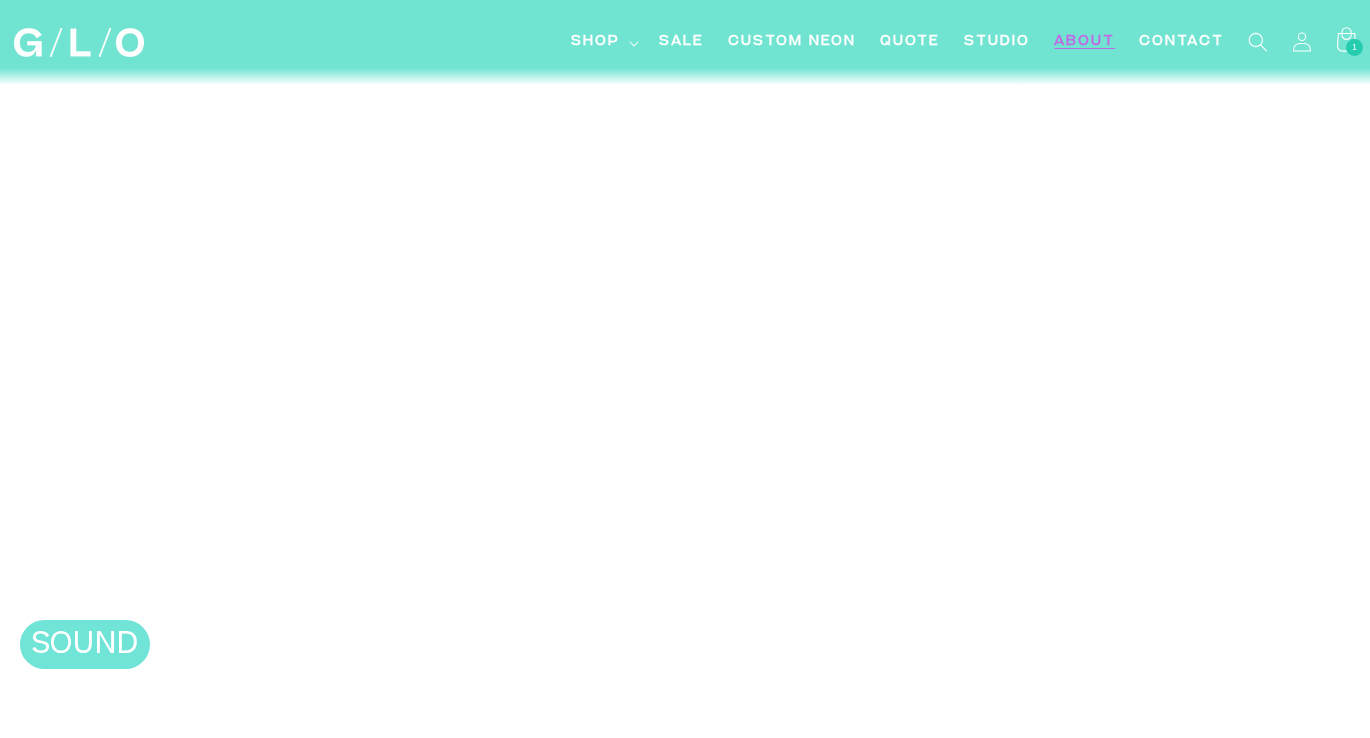 scroll, scrollTop: 6000, scrollLeft: 0, axis: vertical 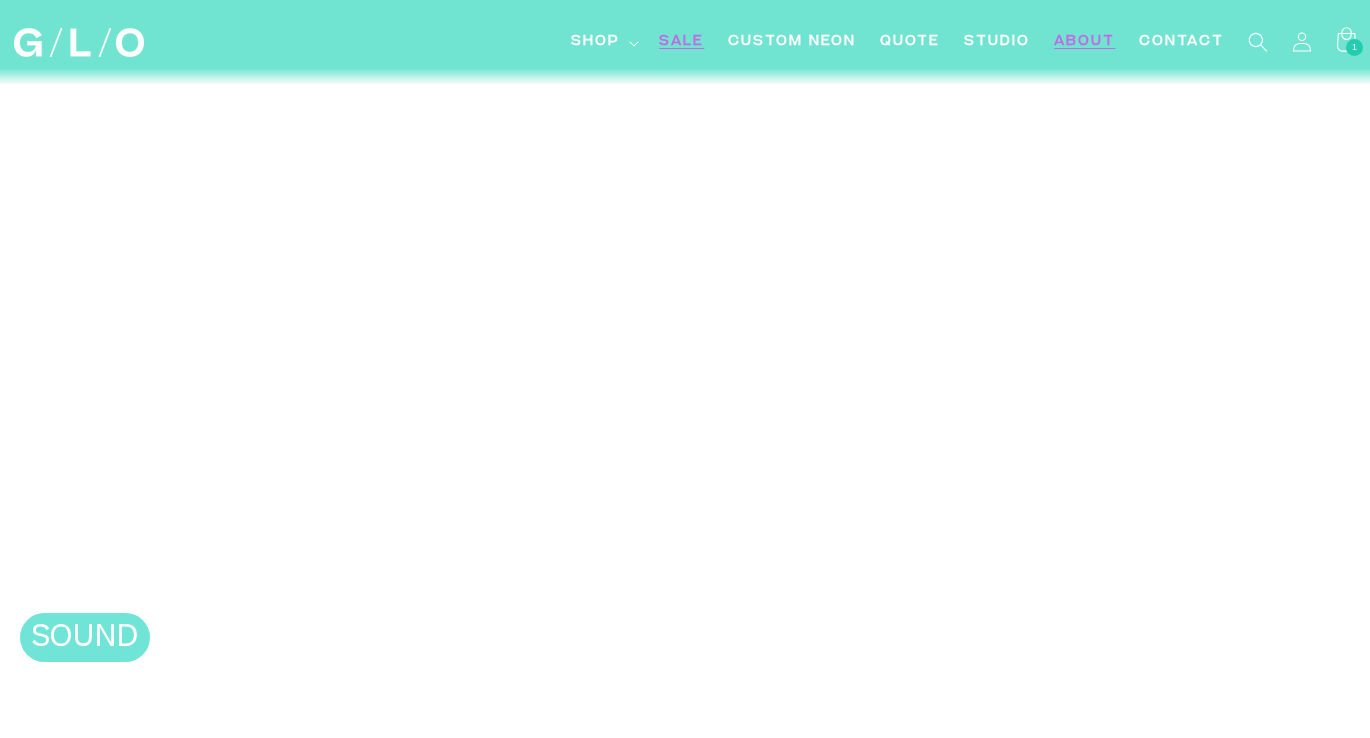 click on "SALE" at bounding box center (681, 42) 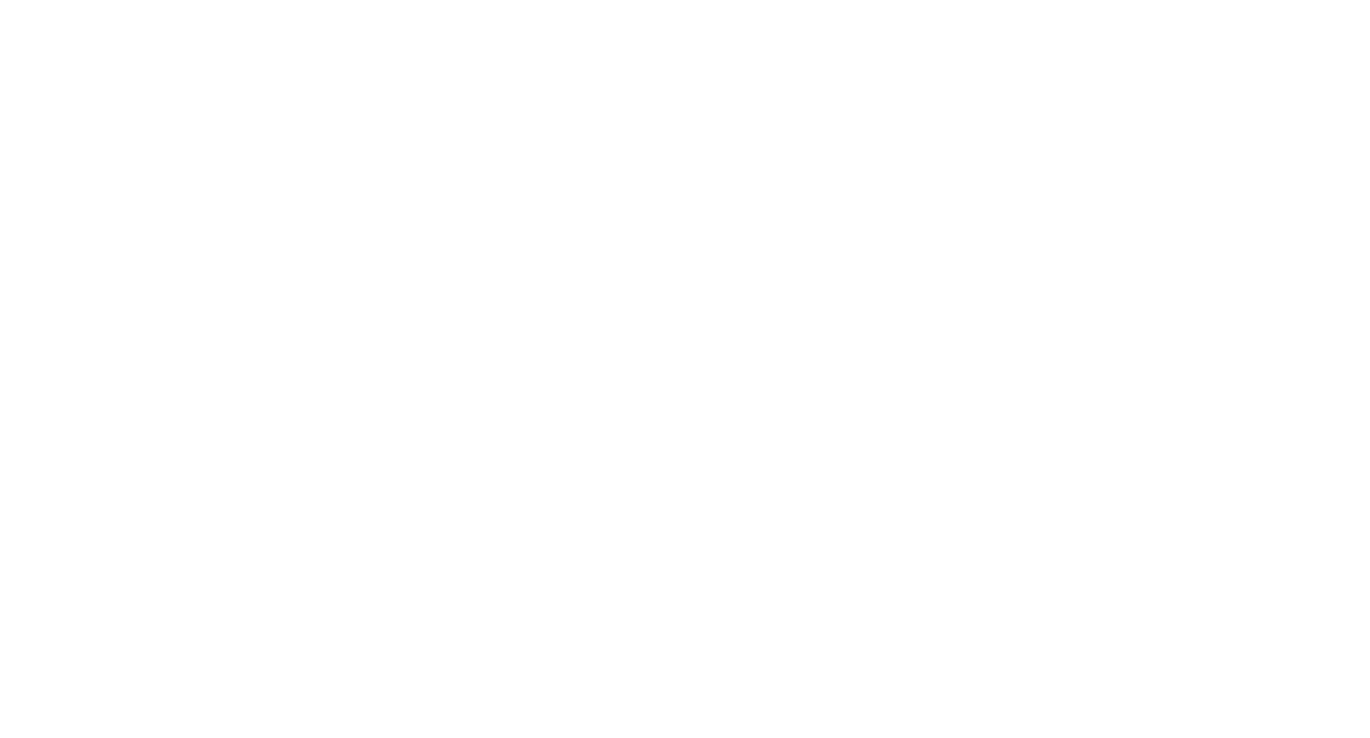 scroll, scrollTop: 1417, scrollLeft: 0, axis: vertical 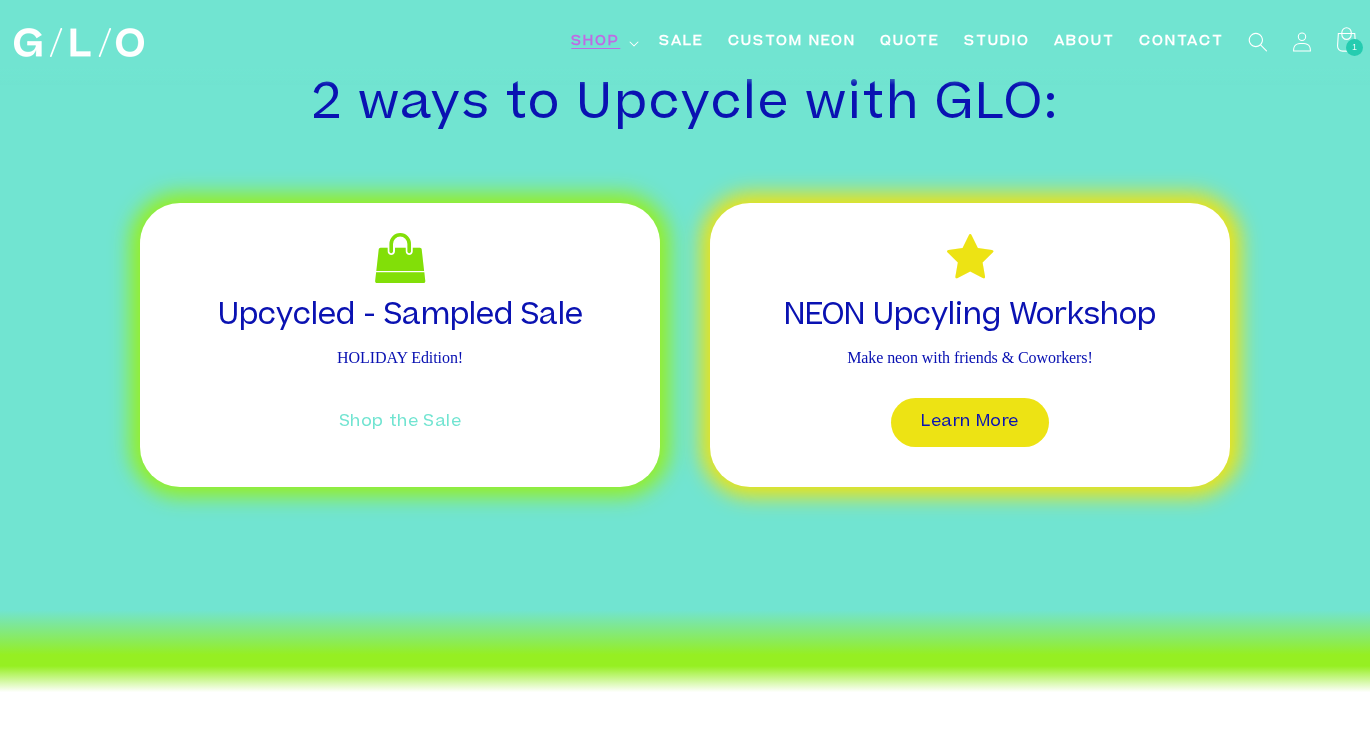 click on "Shop the Sale" at bounding box center (400, 422) 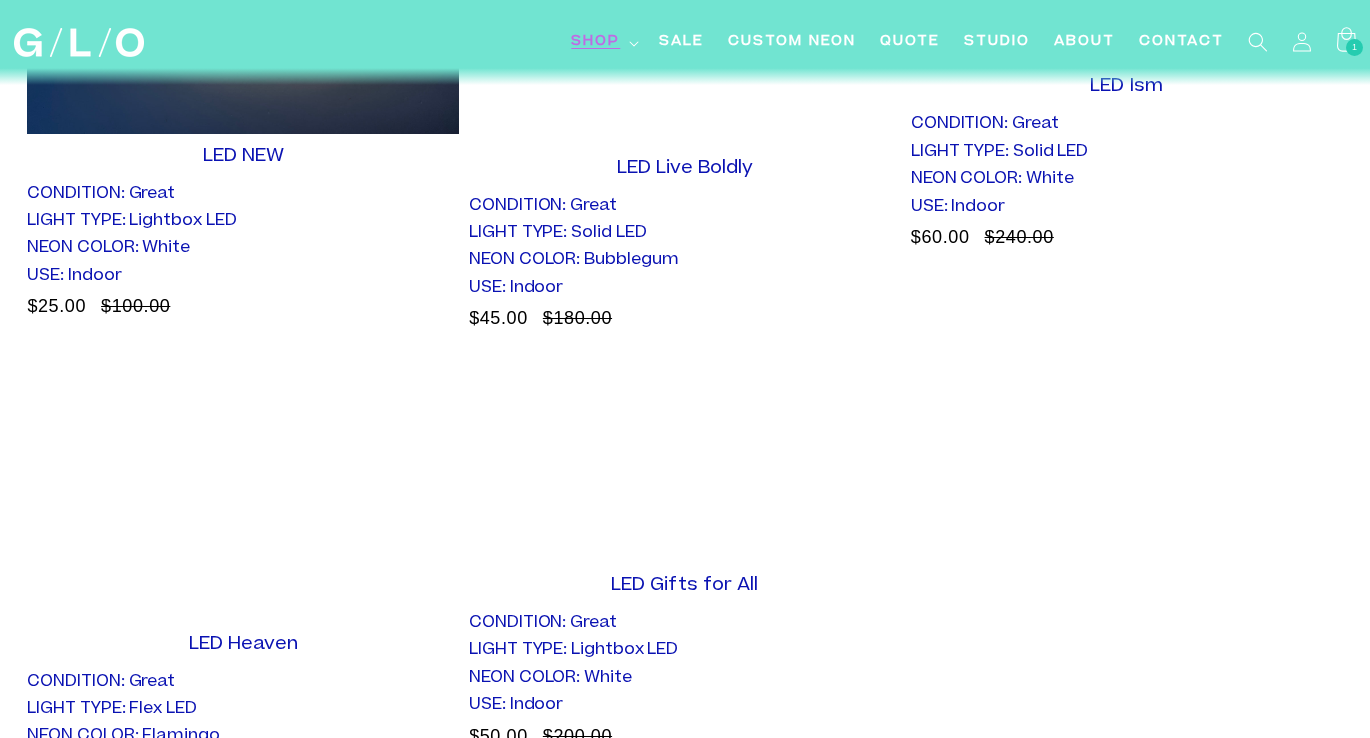 scroll, scrollTop: 6152, scrollLeft: 0, axis: vertical 